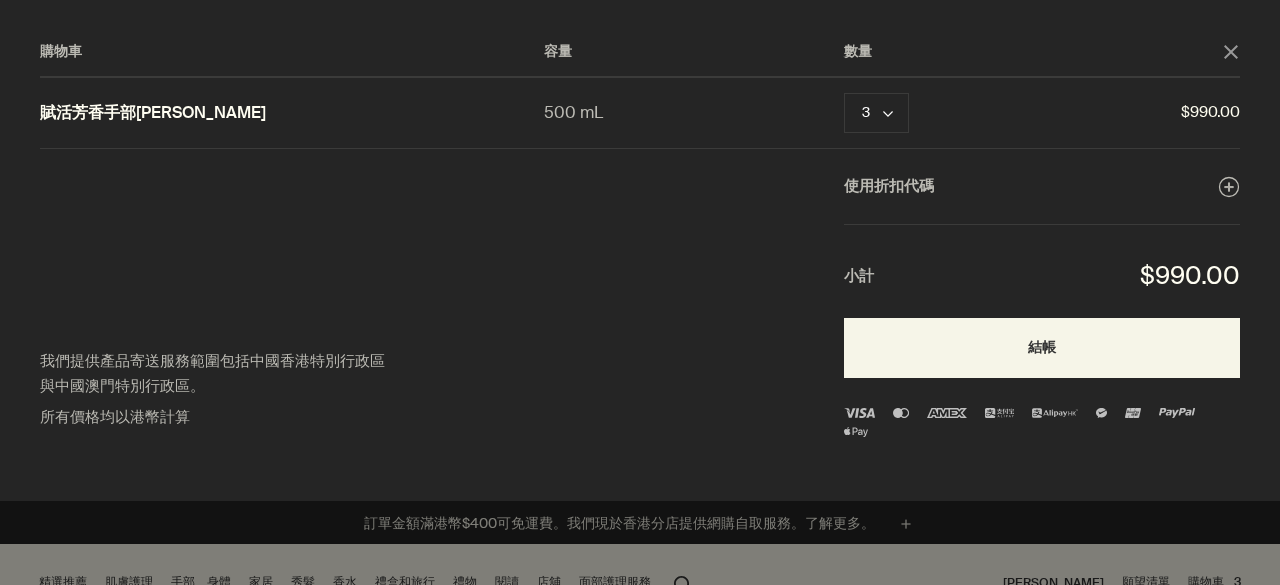 scroll, scrollTop: 0, scrollLeft: 0, axis: both 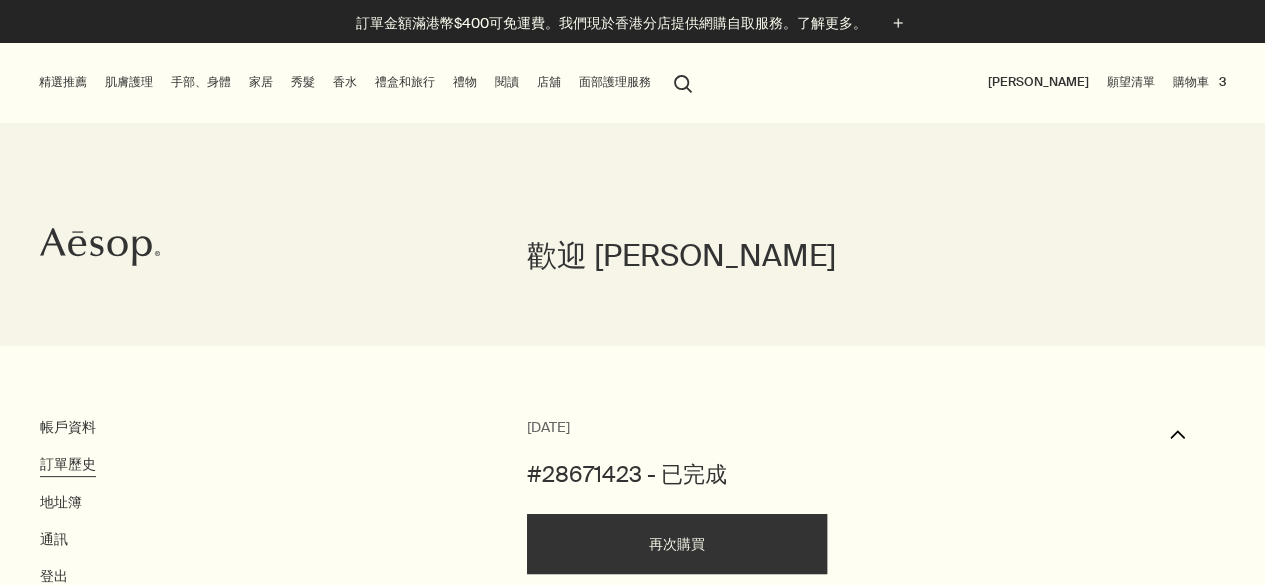 click on "手部、身體" at bounding box center [201, 82] 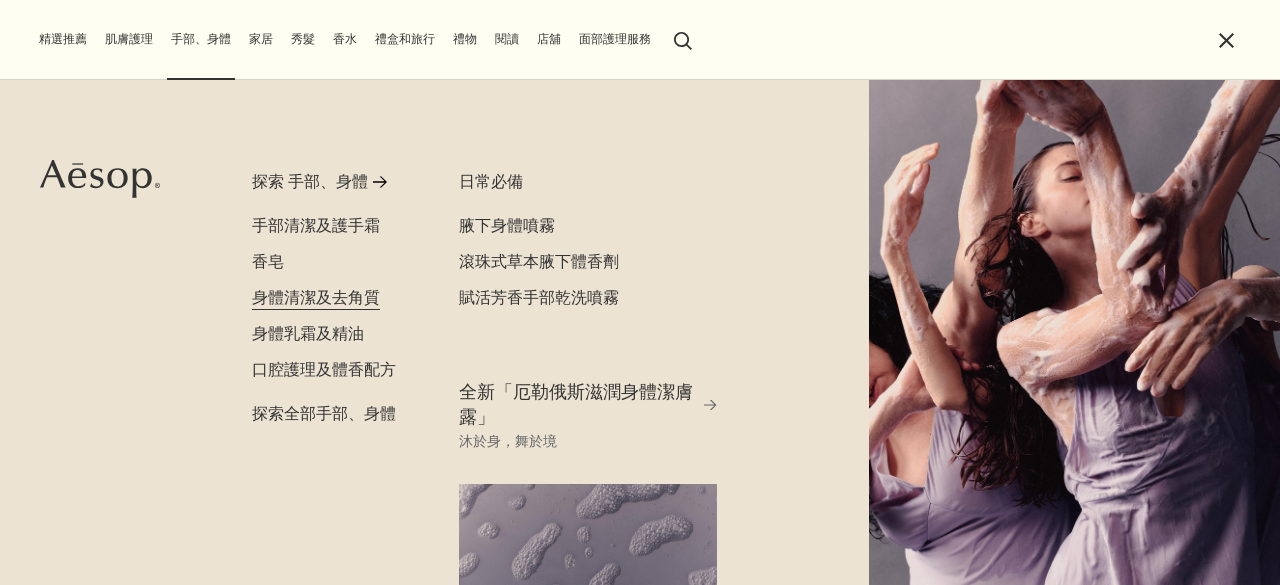 click on "身體清潔及去角質" at bounding box center (316, 297) 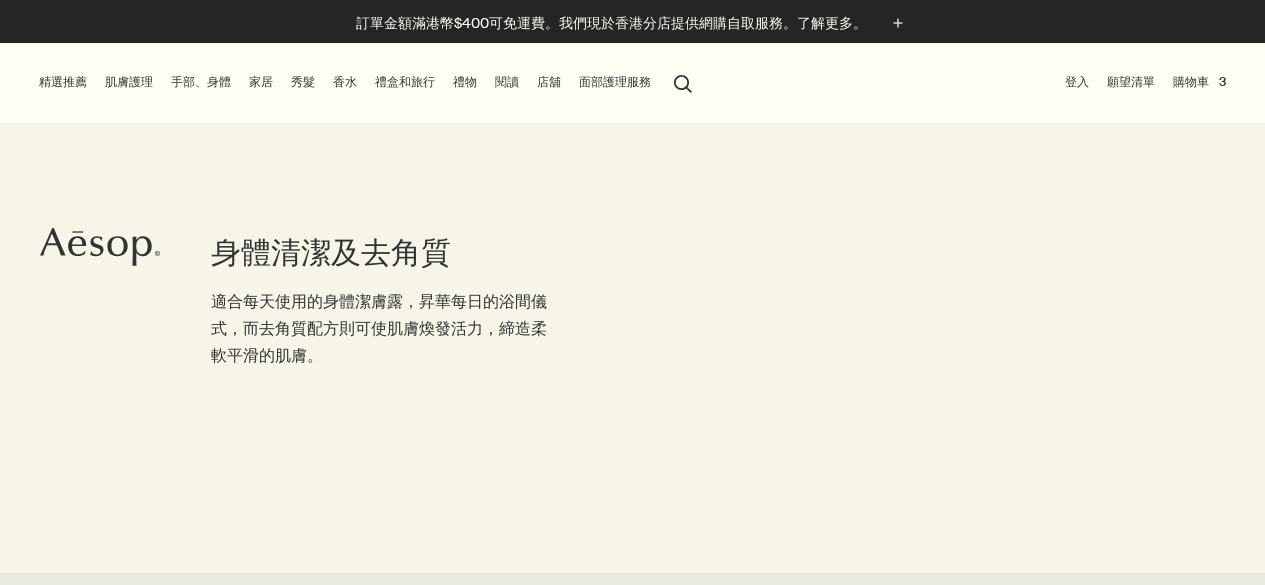 scroll, scrollTop: 0, scrollLeft: 0, axis: both 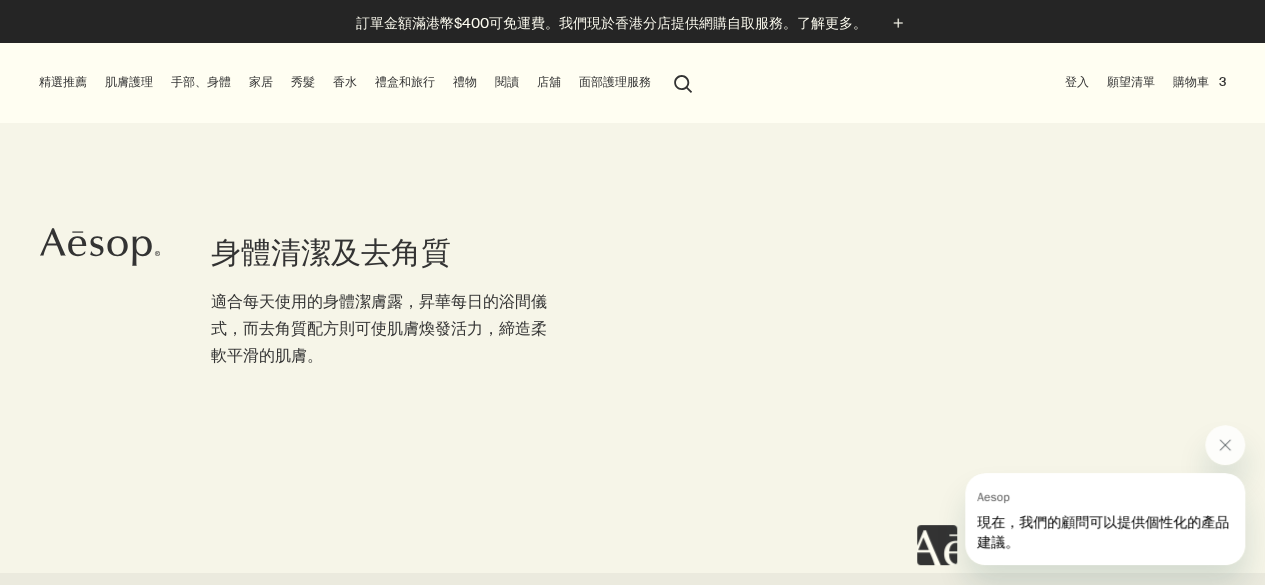 click on "身體清潔及去角質 適合每天使用的身體潔膚露，昇華每日的浴間儀式，而去角質配方則可使肌膚煥發活力，締造柔軟平滑的肌膚。" at bounding box center [632, 310] 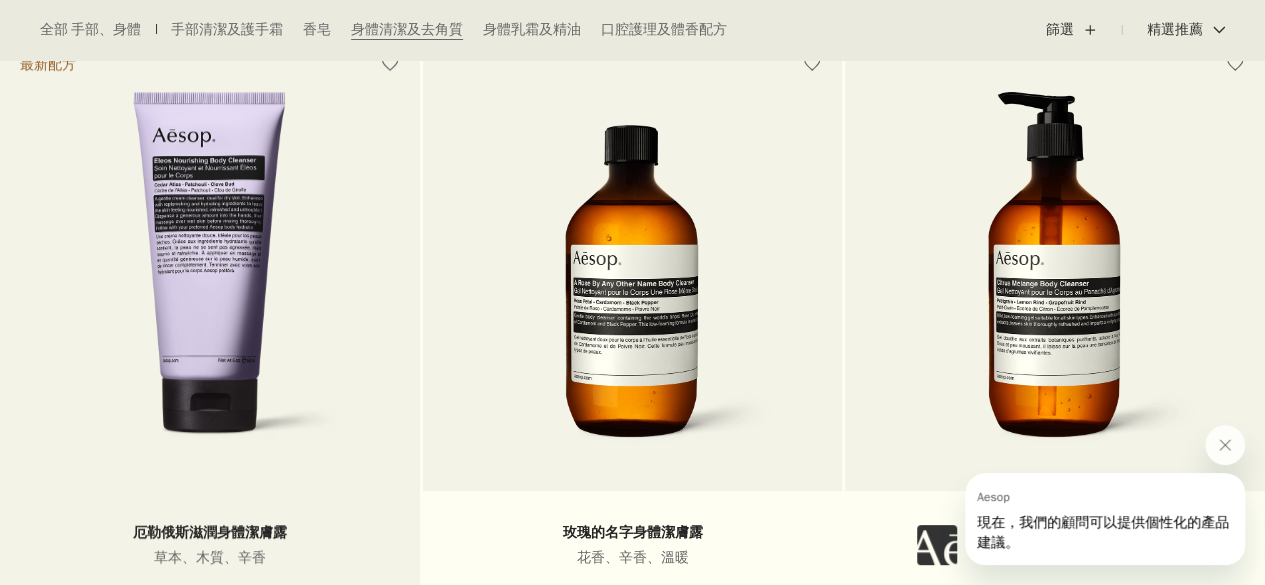 scroll, scrollTop: 600, scrollLeft: 0, axis: vertical 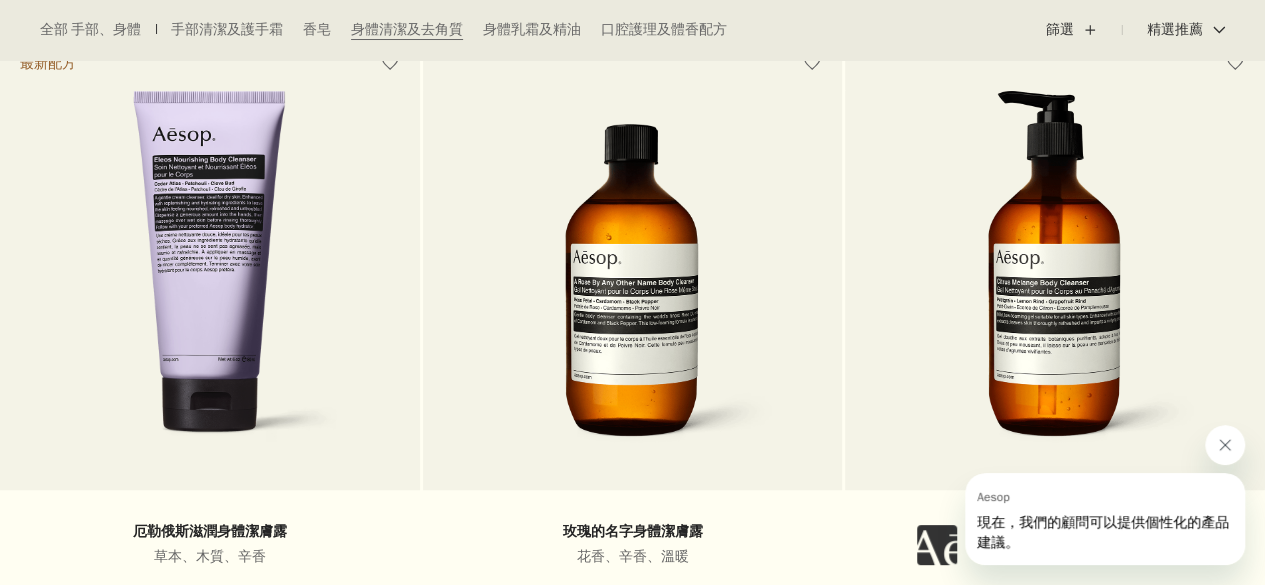 click at bounding box center (1225, 445) 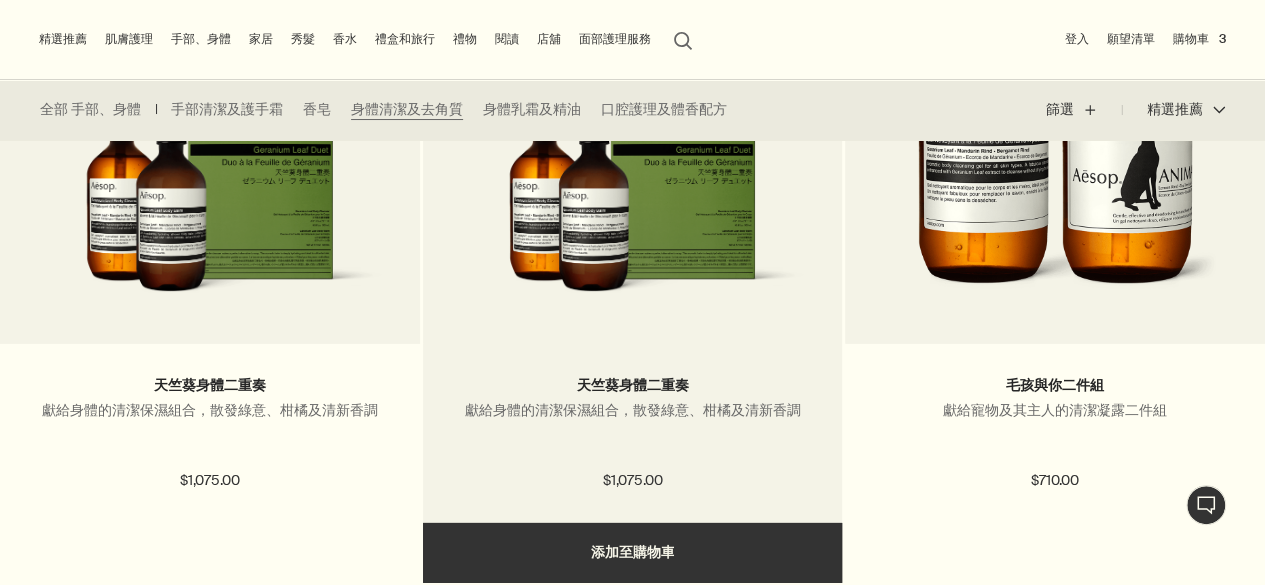 scroll, scrollTop: 2900, scrollLeft: 0, axis: vertical 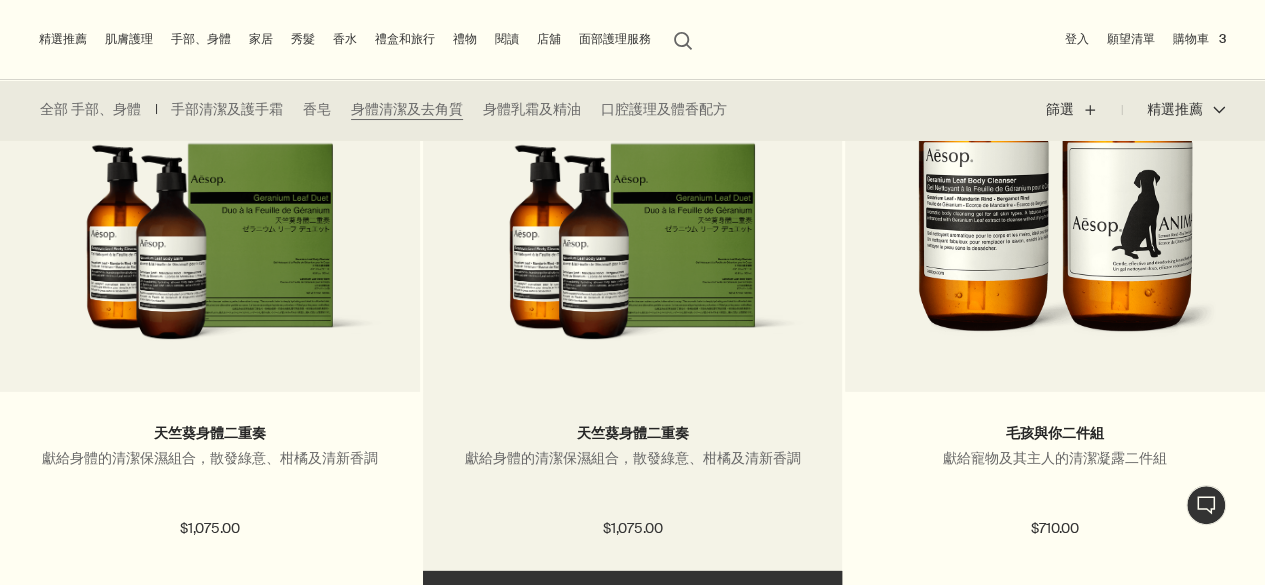 click at bounding box center (633, 252) 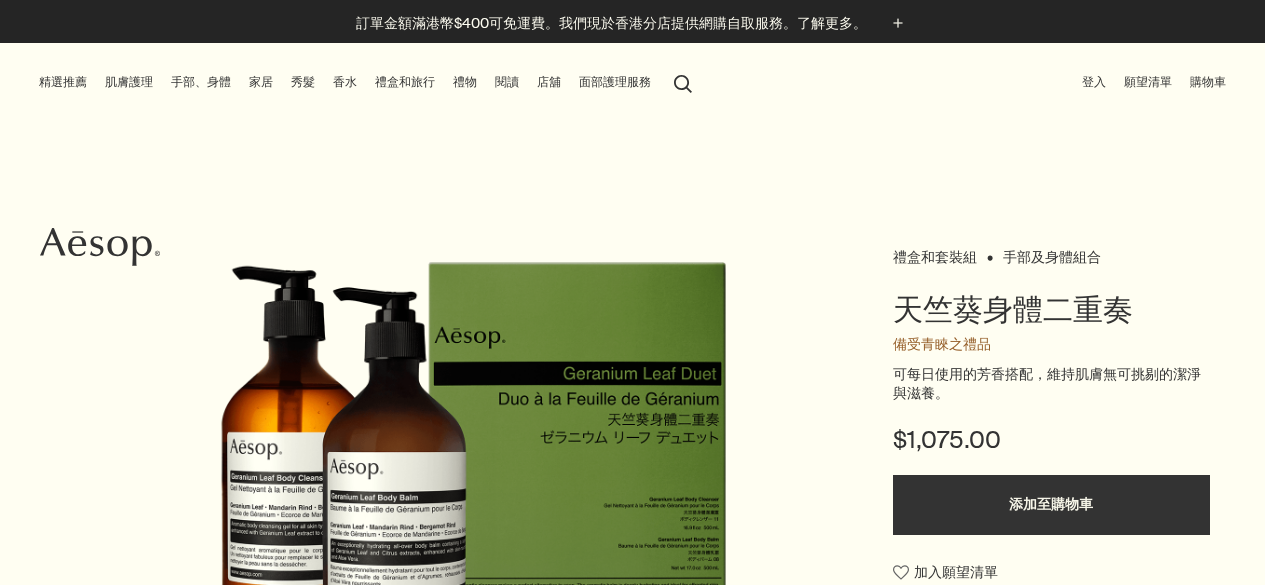 scroll, scrollTop: 0, scrollLeft: 0, axis: both 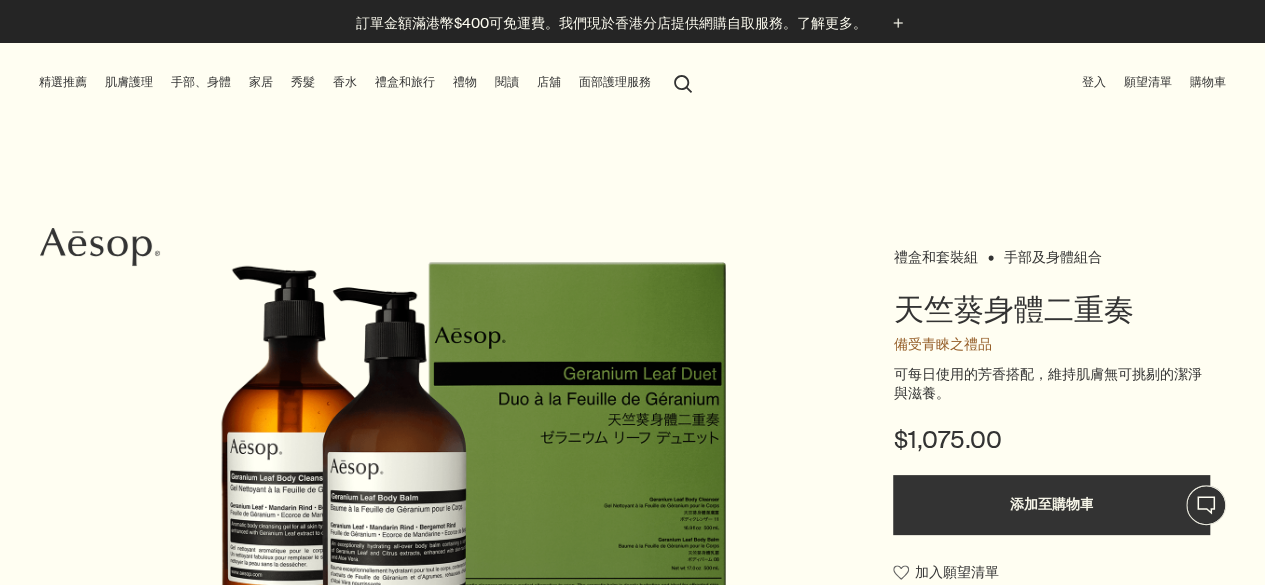 click on "添加至購物車" at bounding box center (1051, 505) 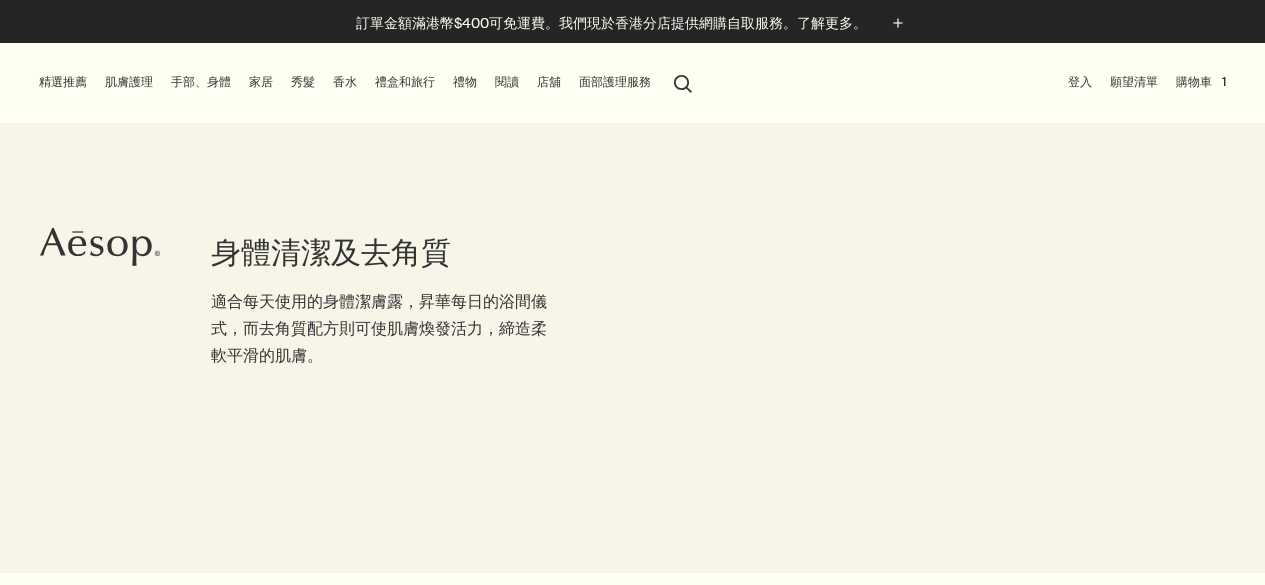 scroll, scrollTop: 3118, scrollLeft: 0, axis: vertical 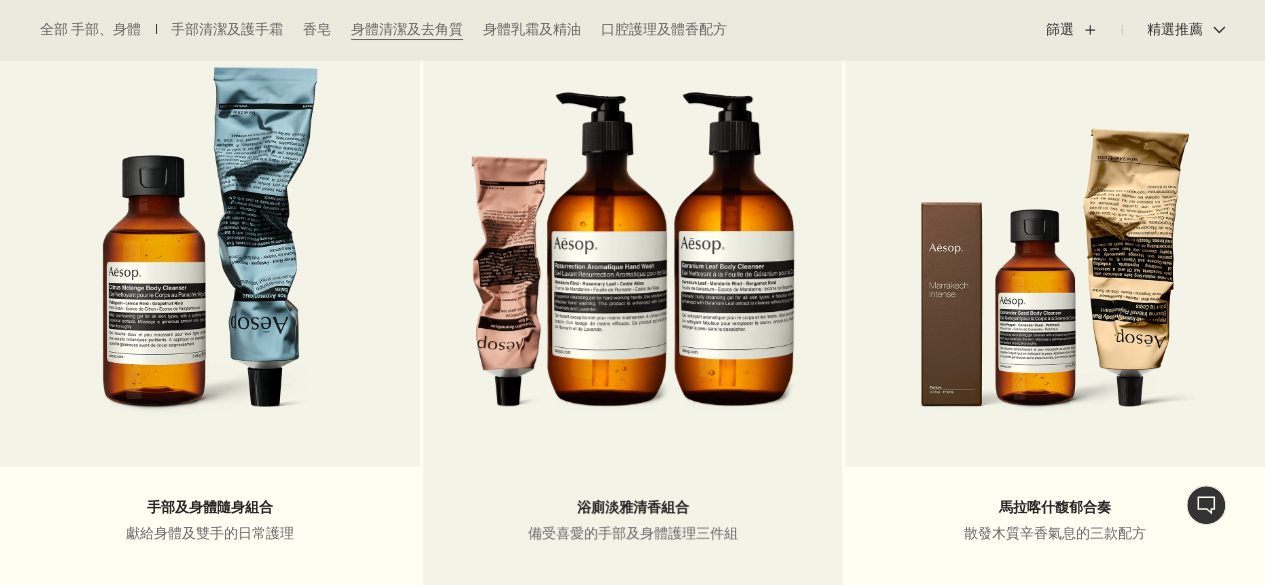 click at bounding box center (633, 251) 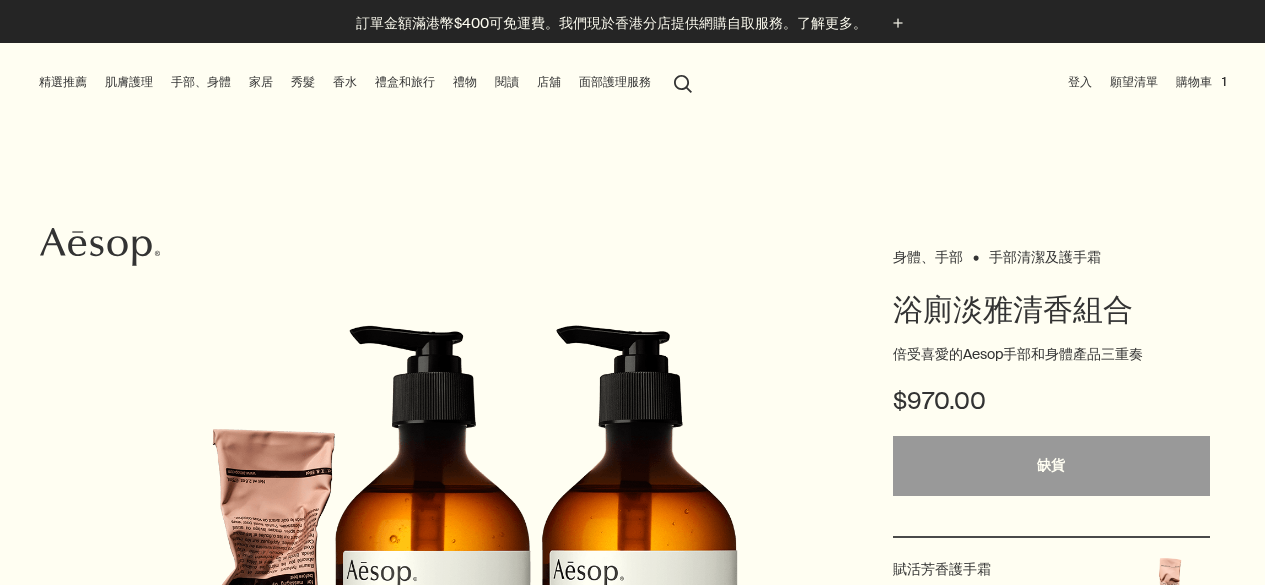 scroll, scrollTop: 0, scrollLeft: 0, axis: both 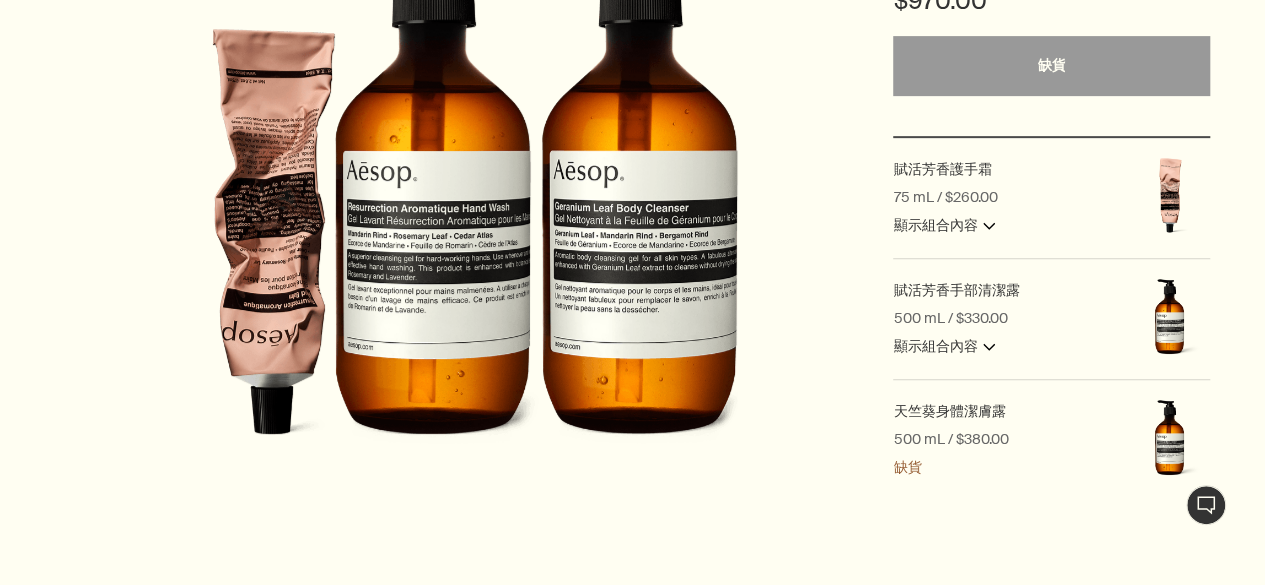 click at bounding box center [1170, 319] 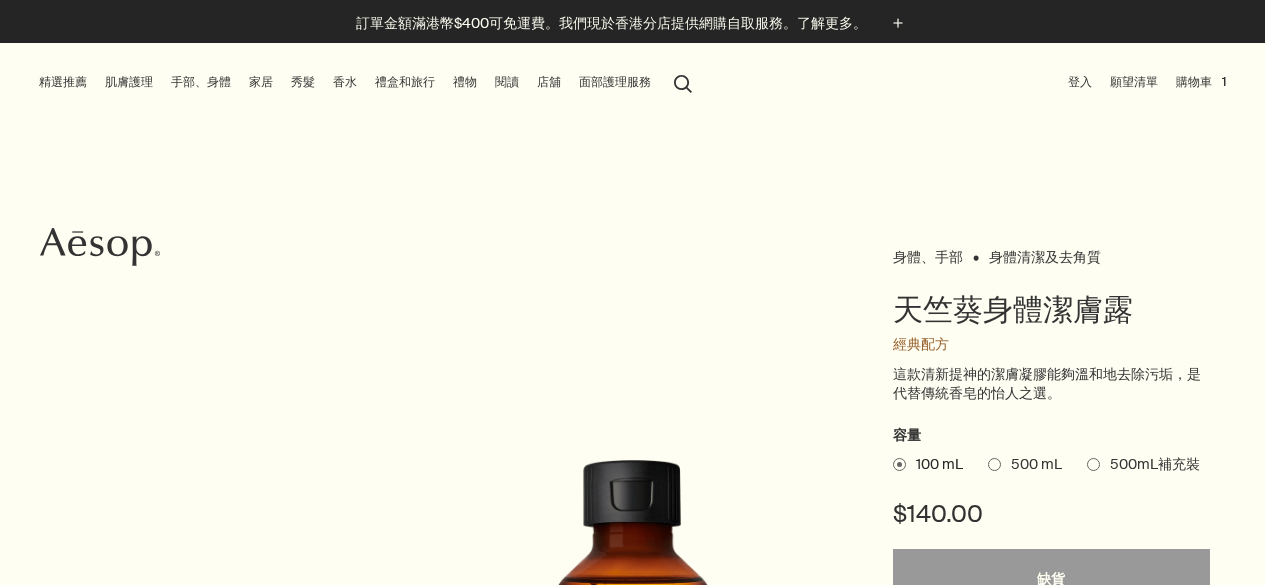 scroll, scrollTop: 100, scrollLeft: 0, axis: vertical 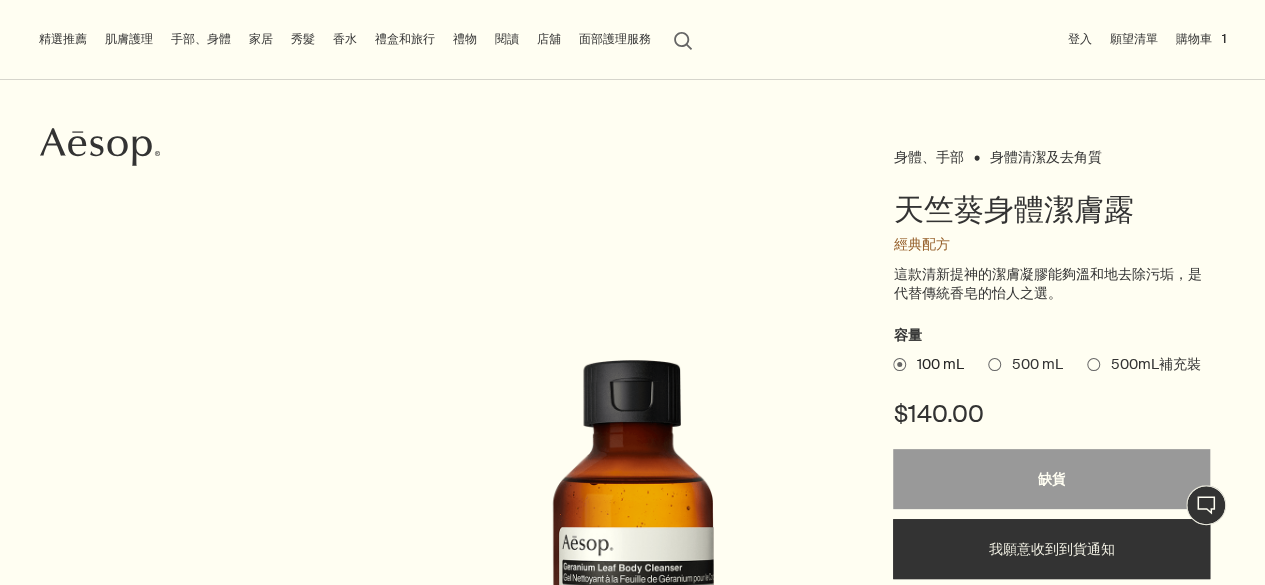 click on "500 mL" at bounding box center [1031, 365] 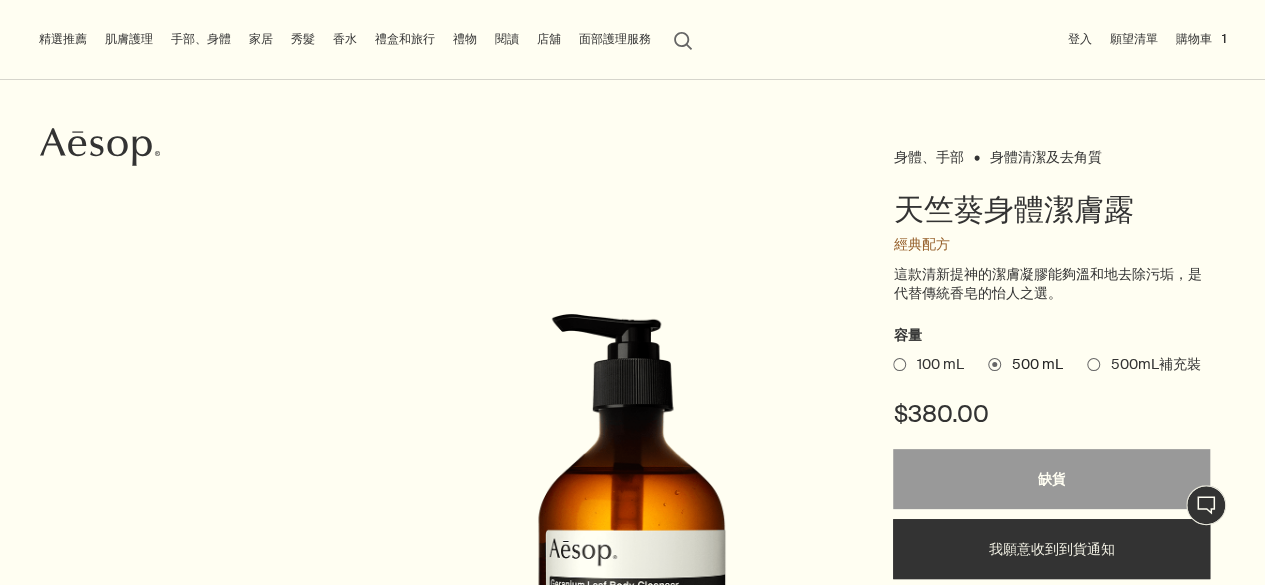 click on "500mL補充裝" at bounding box center (1150, 365) 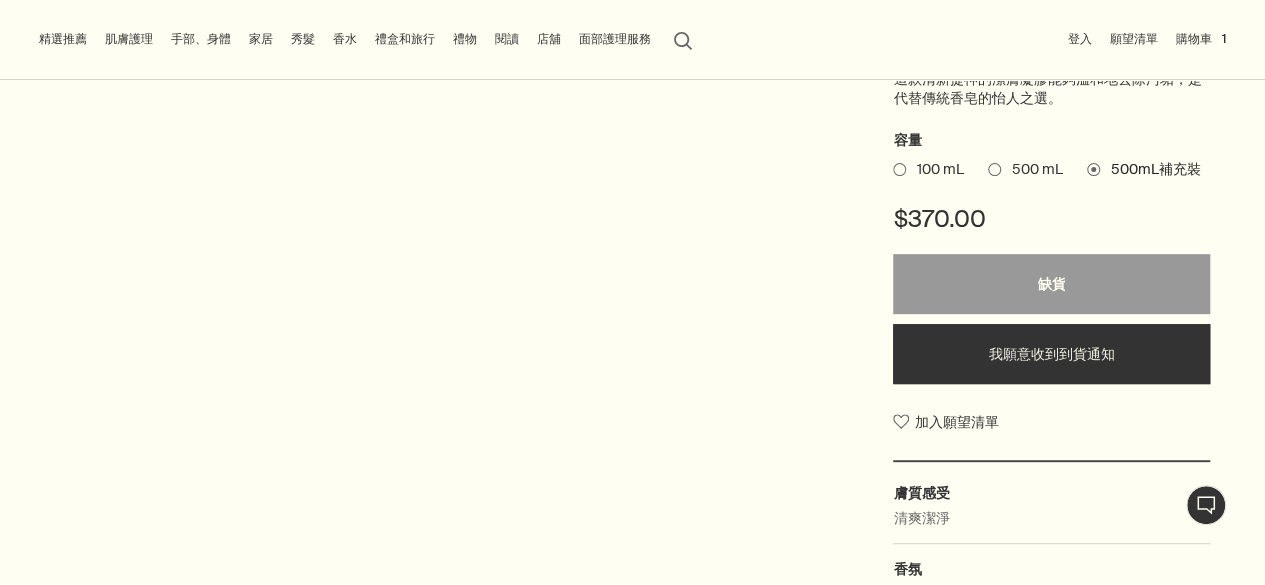 scroll, scrollTop: 300, scrollLeft: 0, axis: vertical 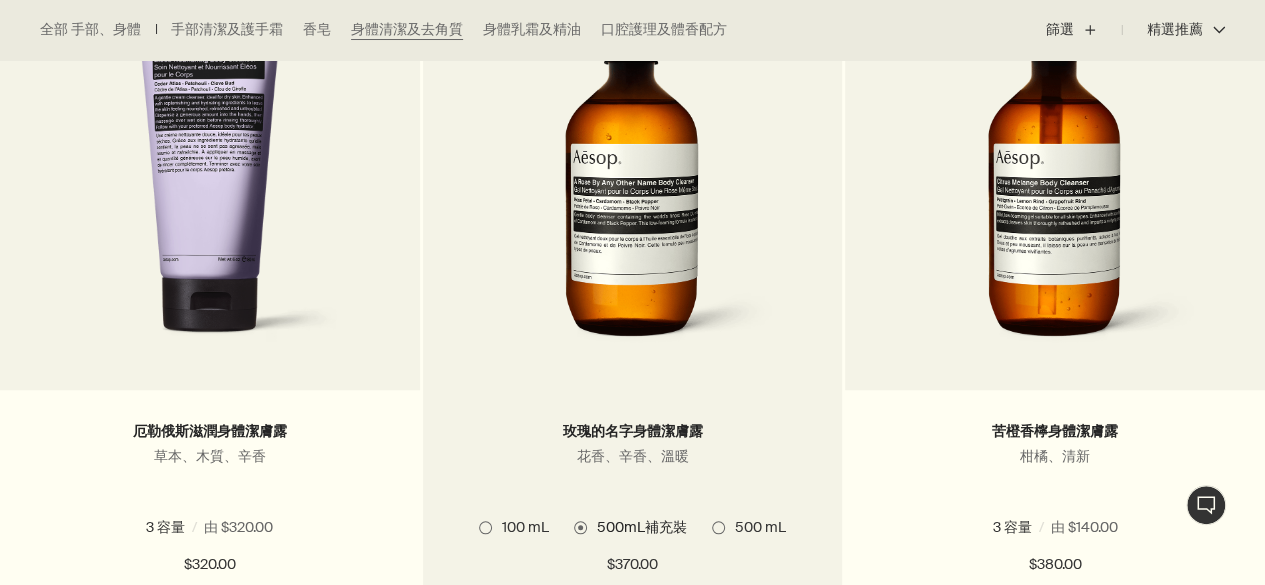 click at bounding box center (633, 175) 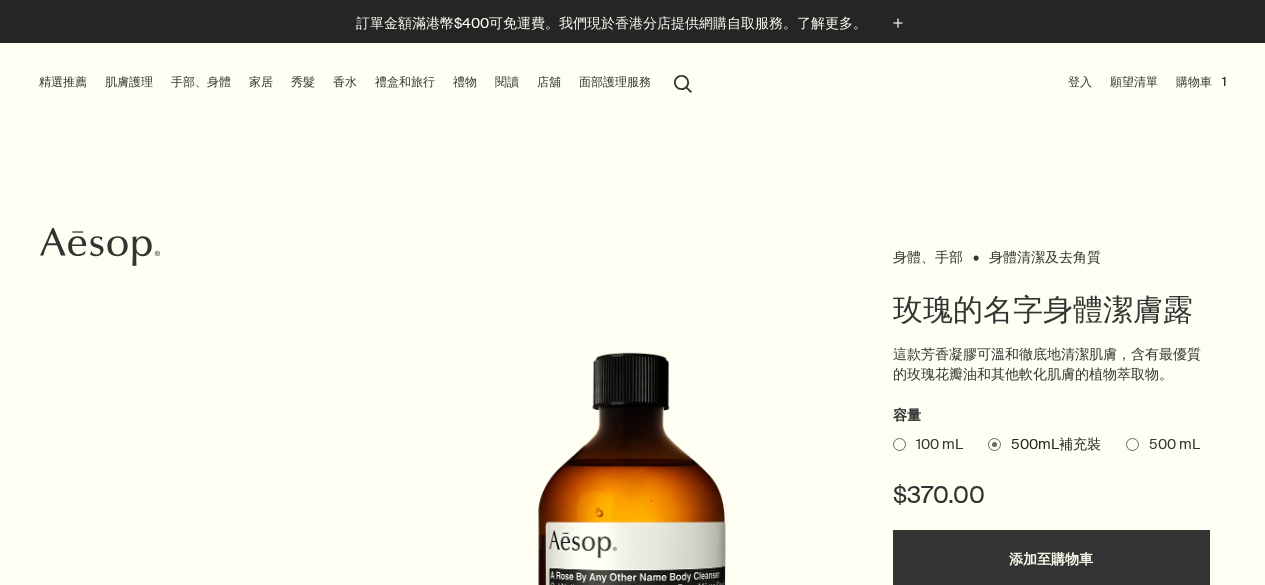 scroll, scrollTop: 0, scrollLeft: 0, axis: both 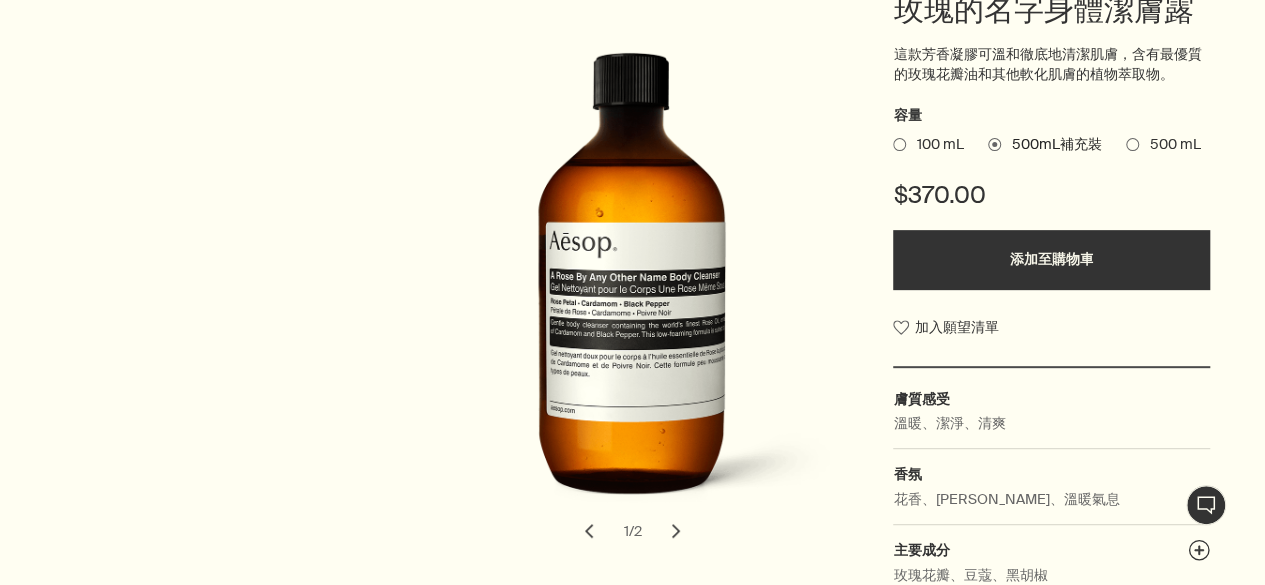 click on "500 mL" at bounding box center [1169, 145] 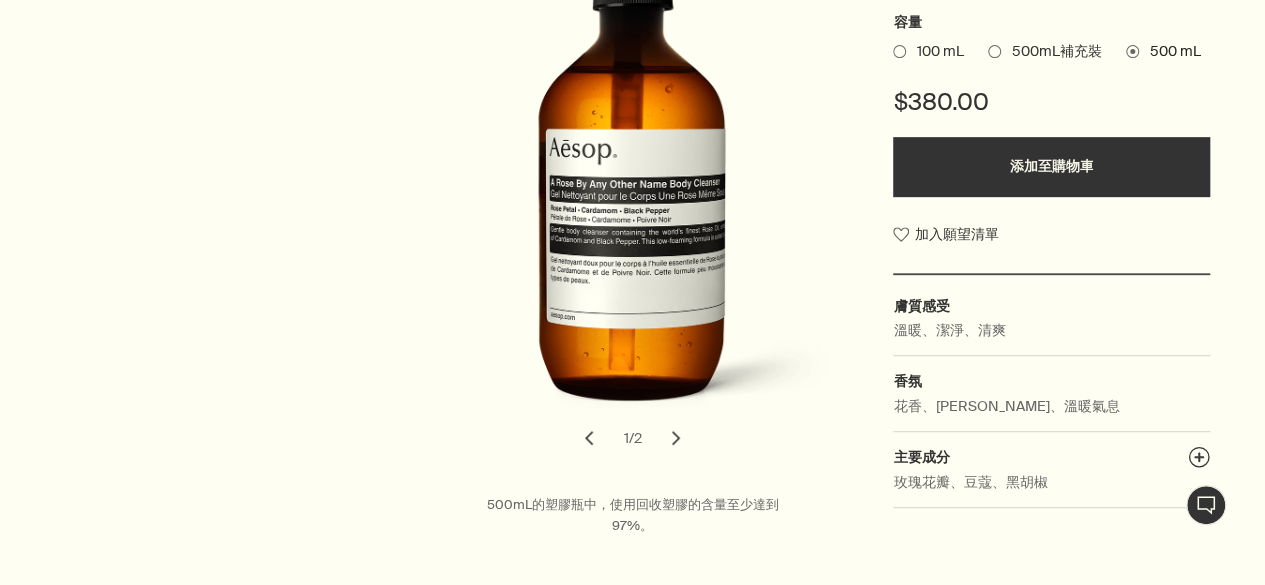 scroll, scrollTop: 400, scrollLeft: 0, axis: vertical 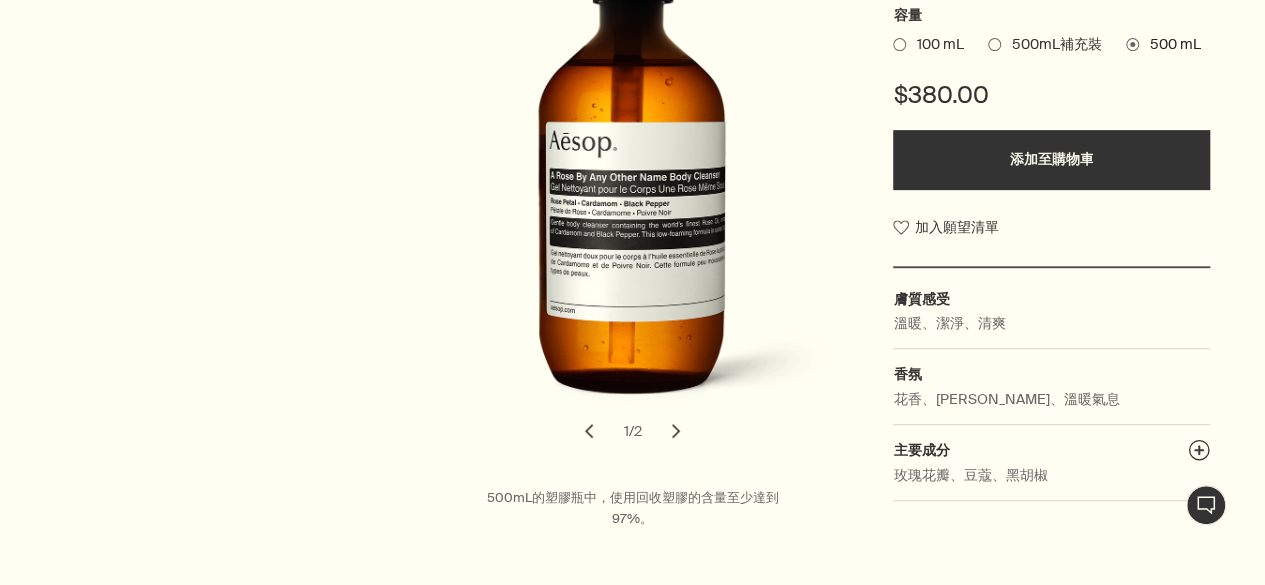 click on "添加至購物車" at bounding box center [1051, 160] 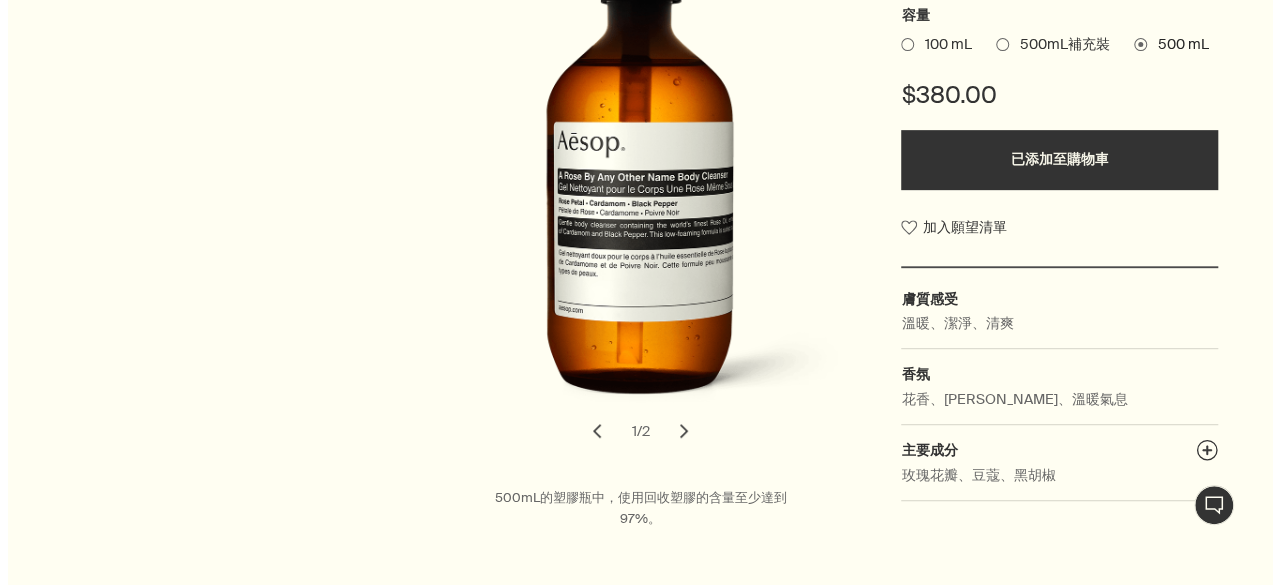 scroll, scrollTop: 0, scrollLeft: 0, axis: both 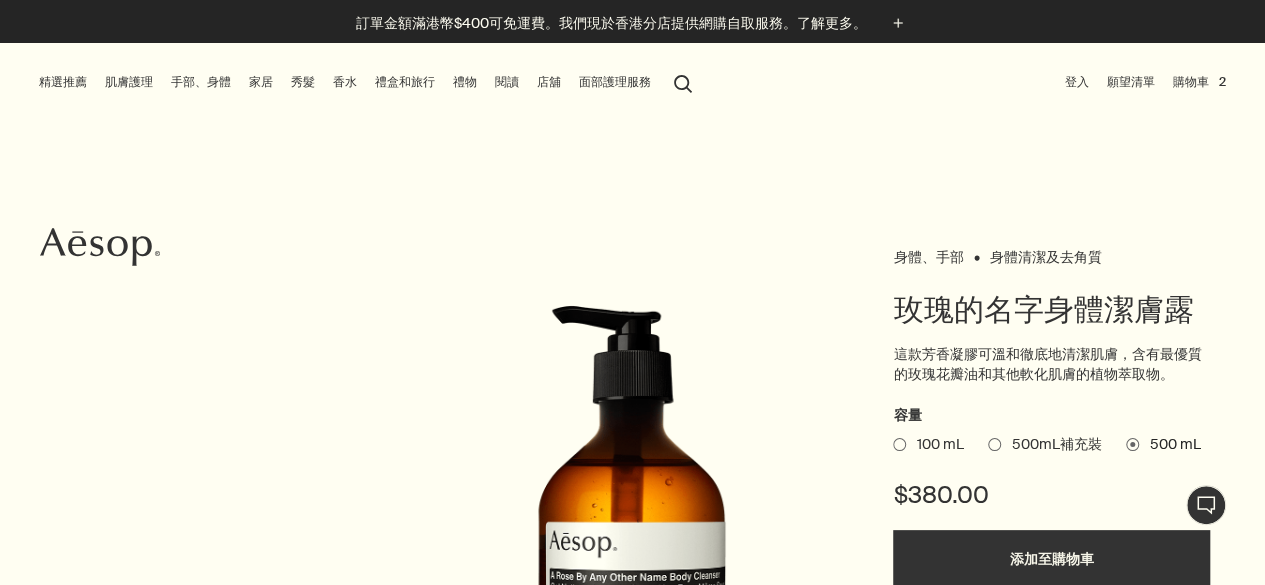 click on "秀髮" at bounding box center [303, 82] 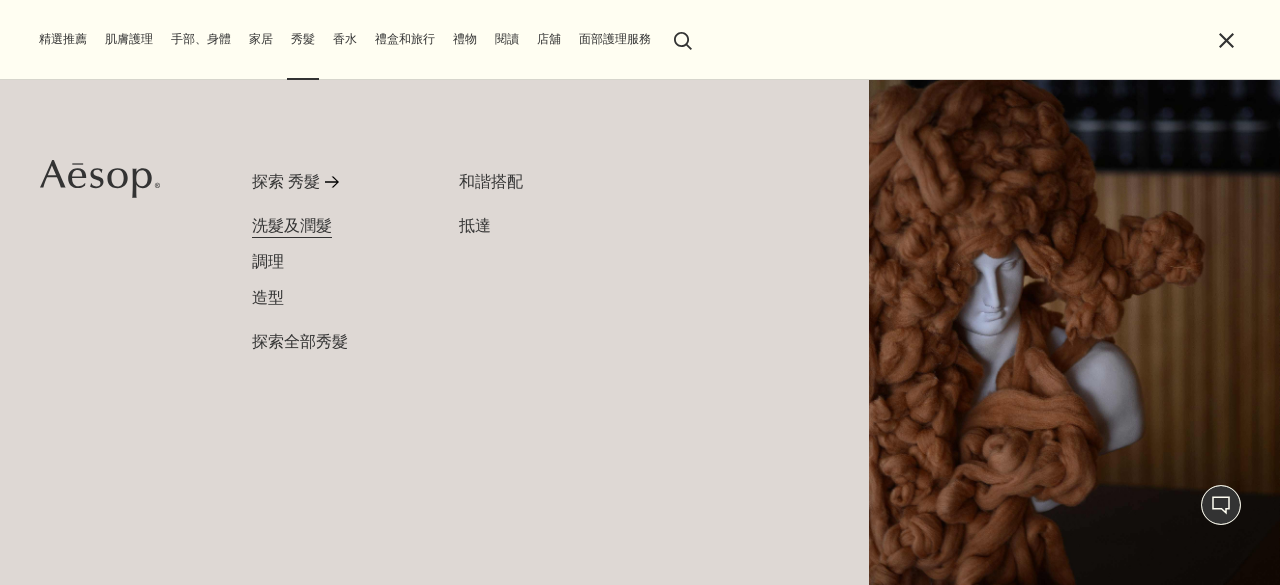 click on "洗髮及潤髮" at bounding box center (292, 225) 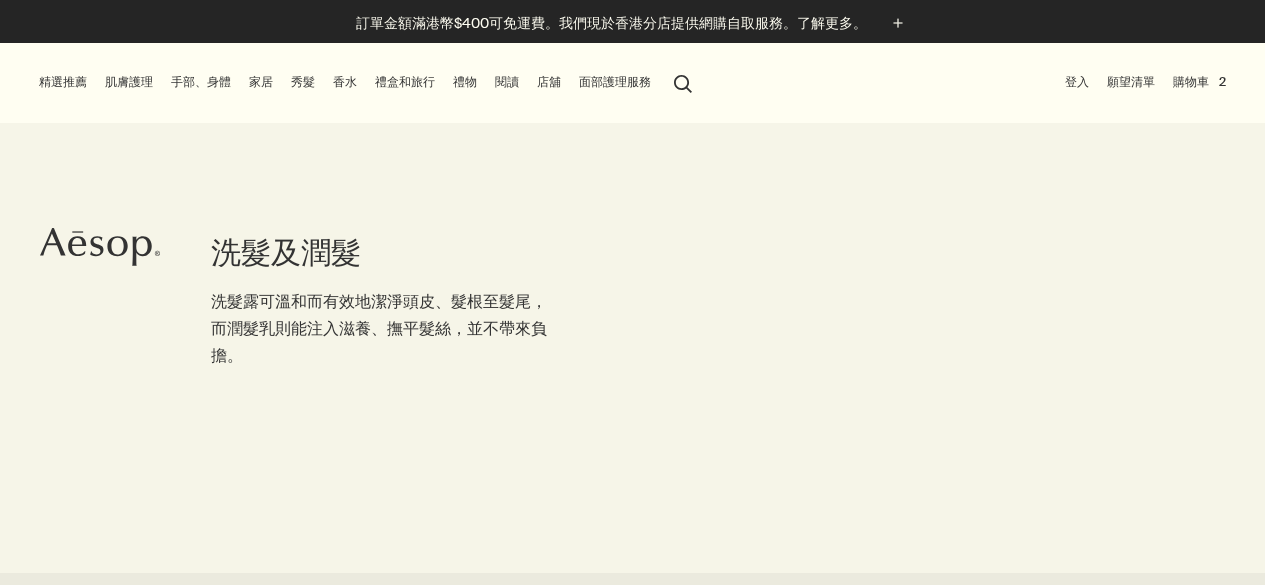 scroll, scrollTop: 0, scrollLeft: 0, axis: both 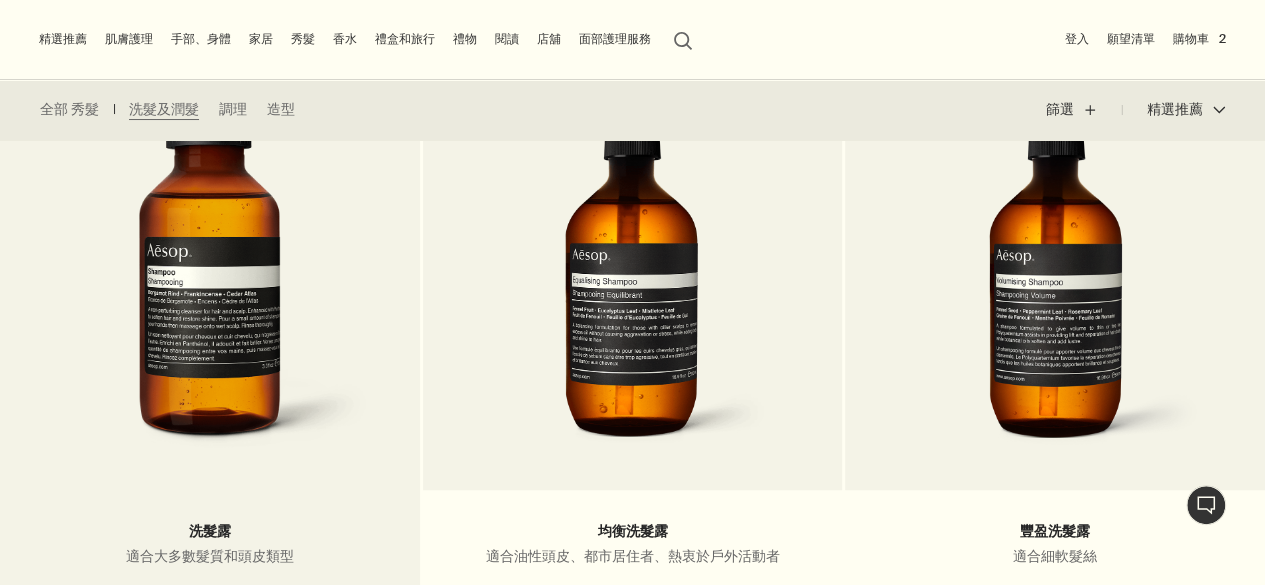 click at bounding box center [209, 275] 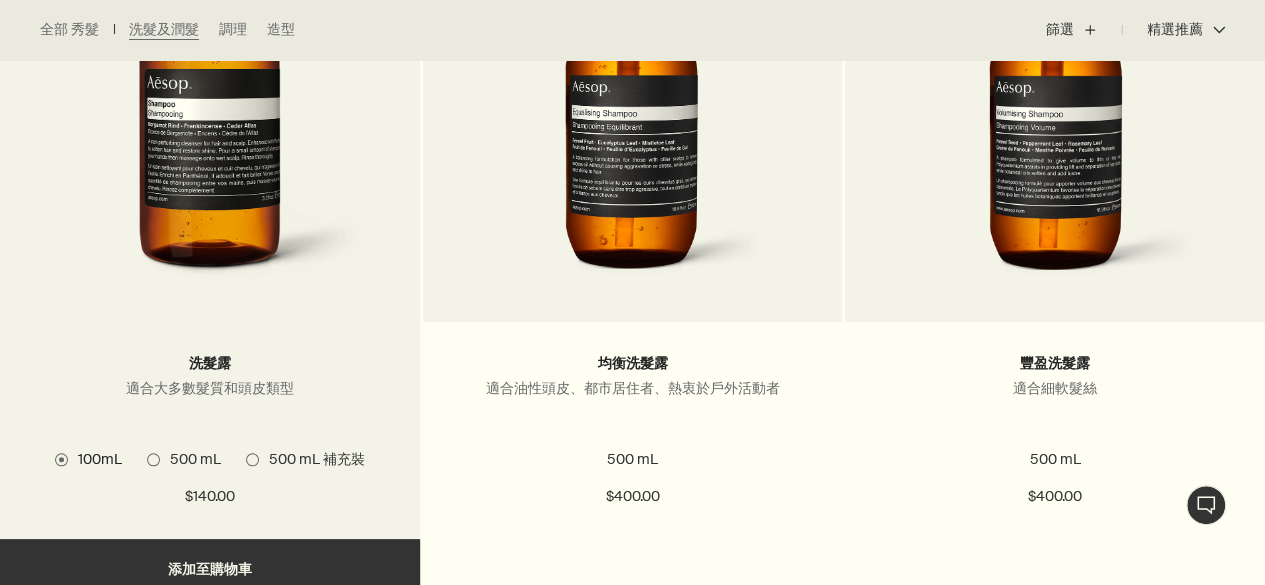 scroll, scrollTop: 800, scrollLeft: 0, axis: vertical 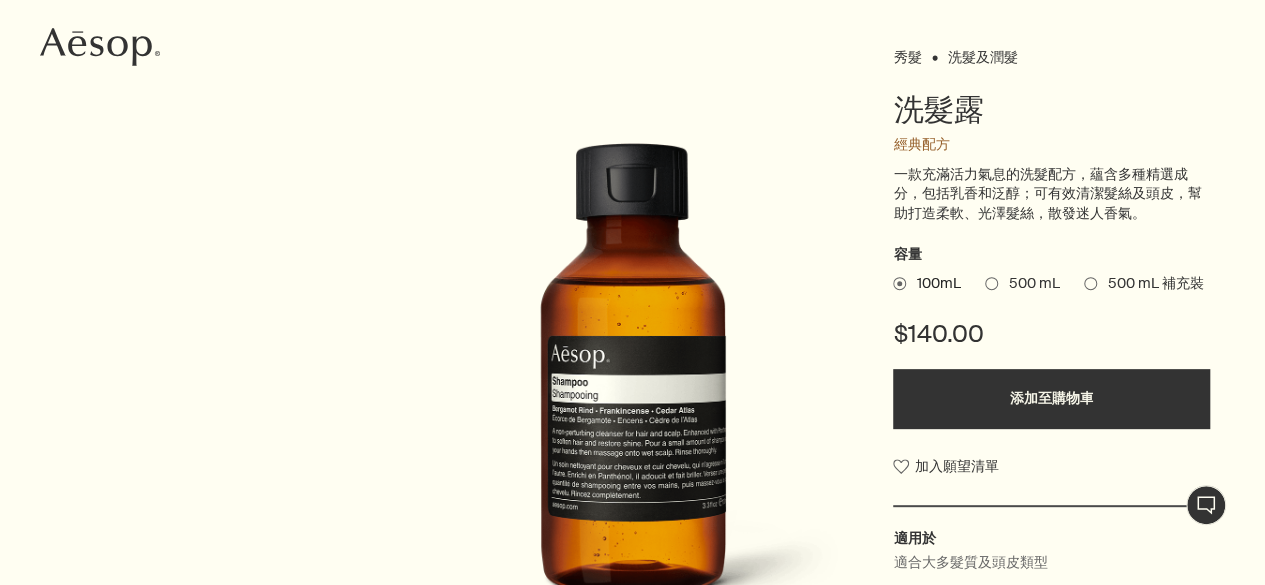 click on "500 mL" at bounding box center [1028, 284] 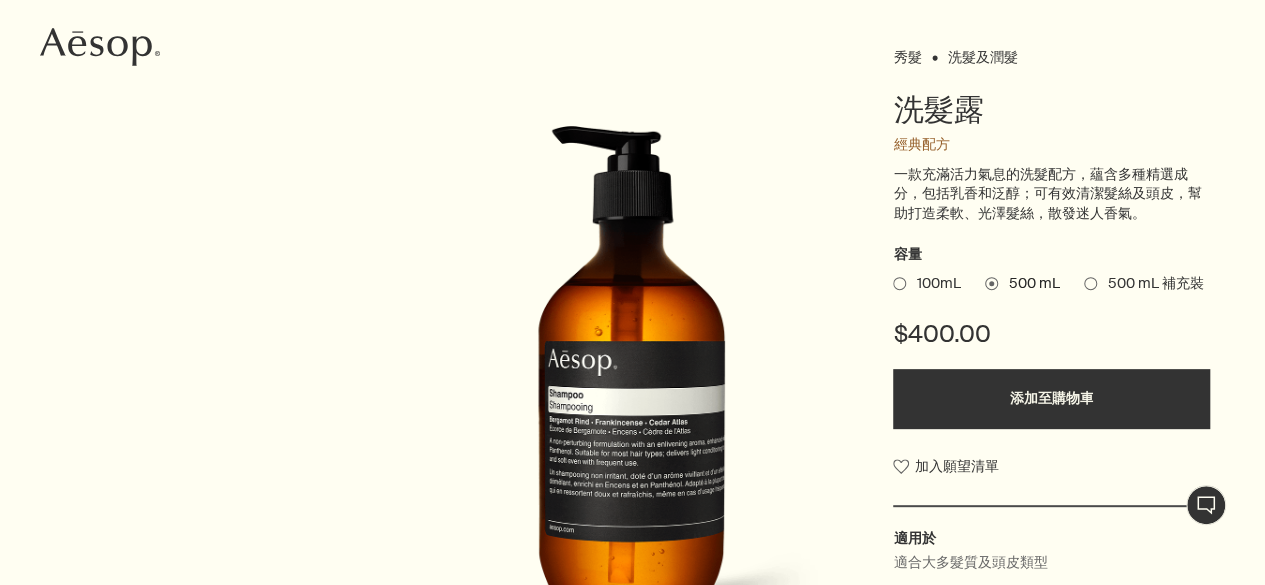 click on "添加至購物車" at bounding box center (1051, 399) 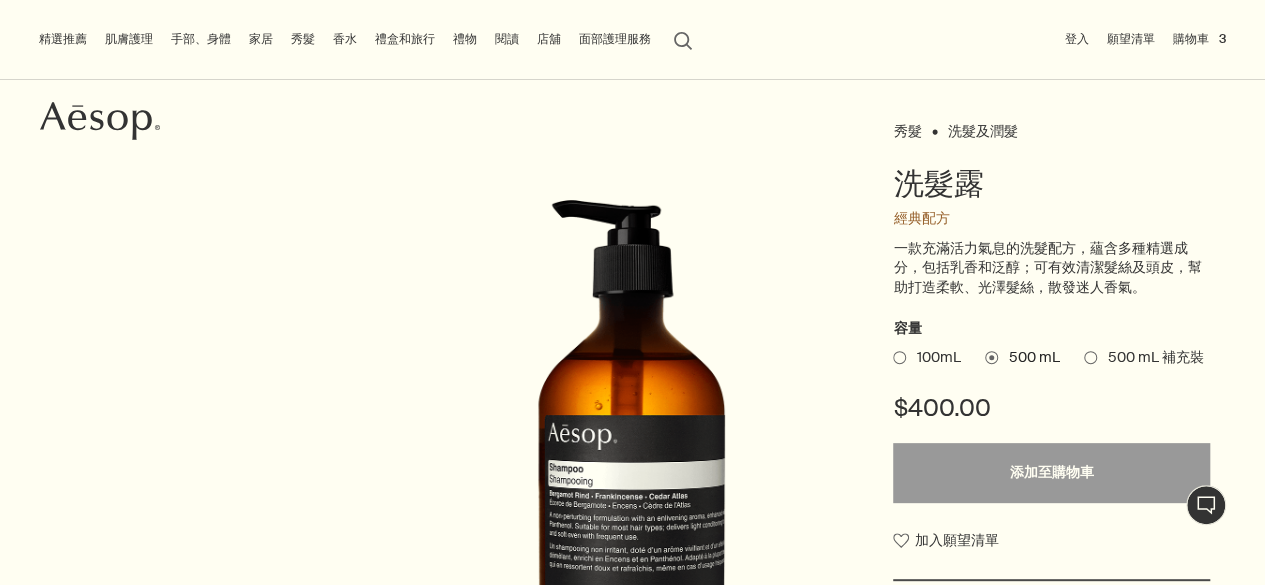 scroll, scrollTop: 100, scrollLeft: 0, axis: vertical 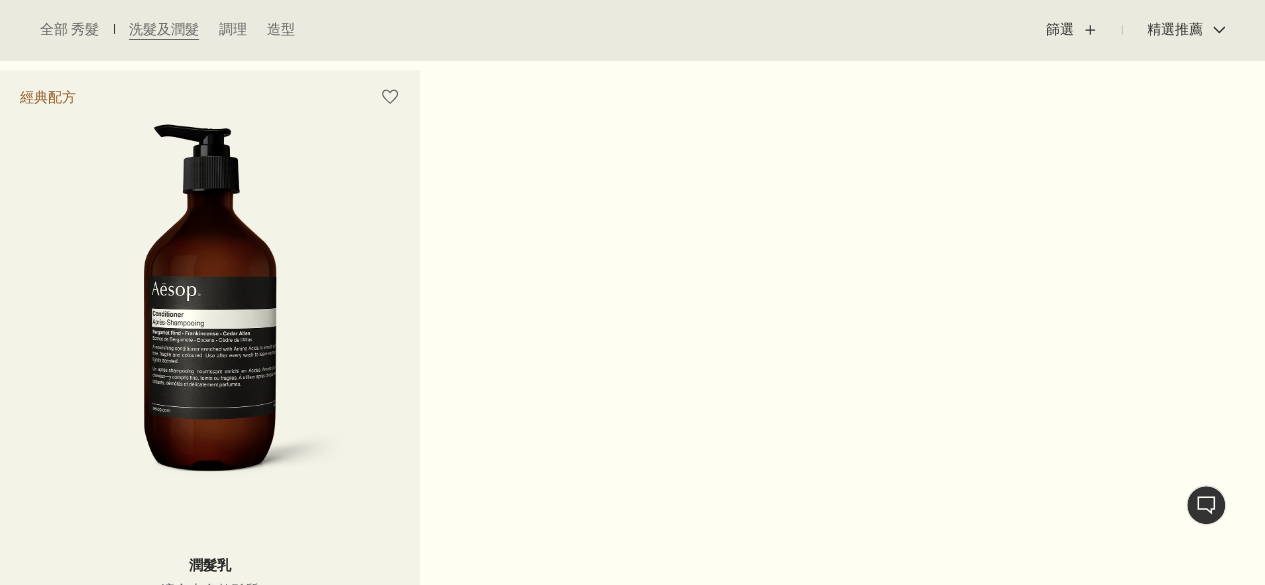 click at bounding box center (210, 309) 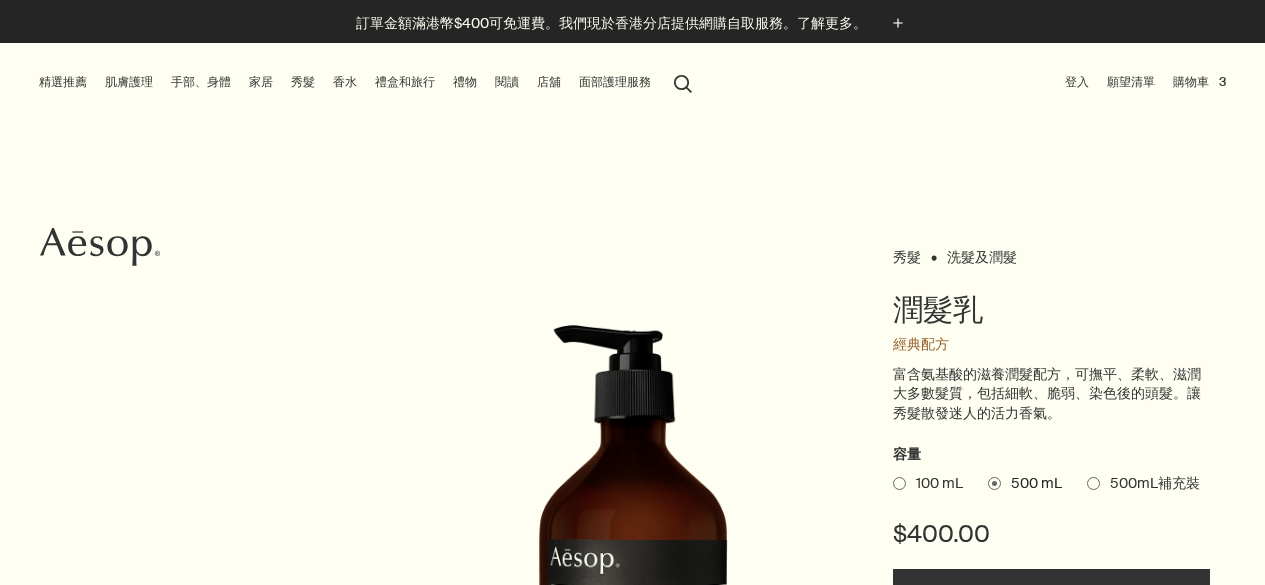 scroll, scrollTop: 0, scrollLeft: 0, axis: both 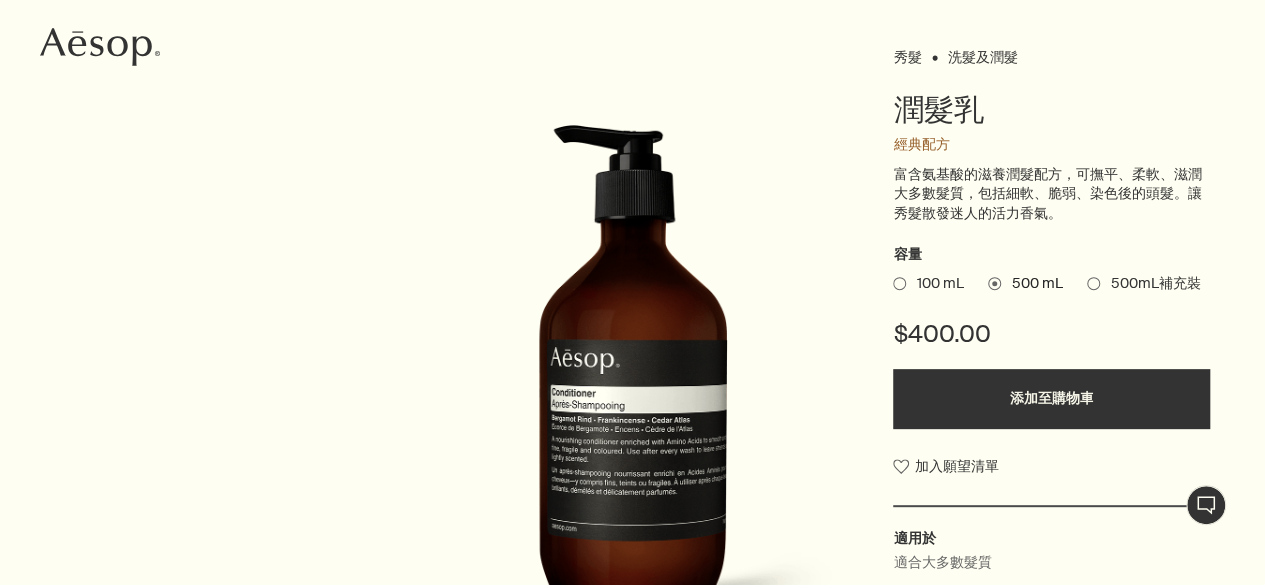 click on "添加至購物車" at bounding box center (1051, 399) 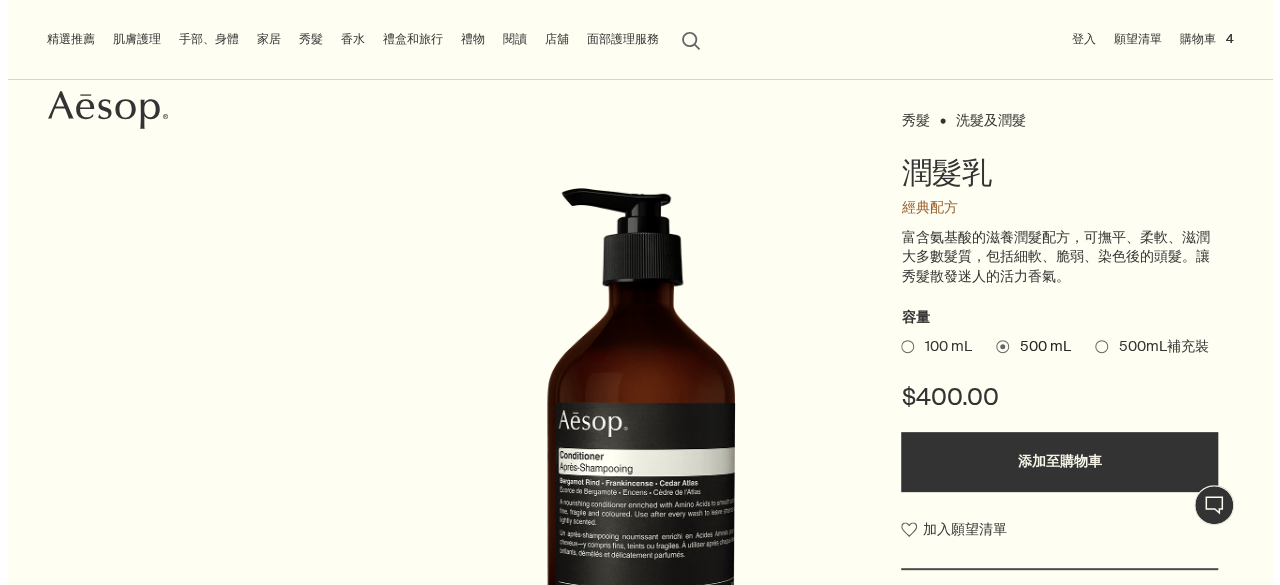 scroll, scrollTop: 0, scrollLeft: 0, axis: both 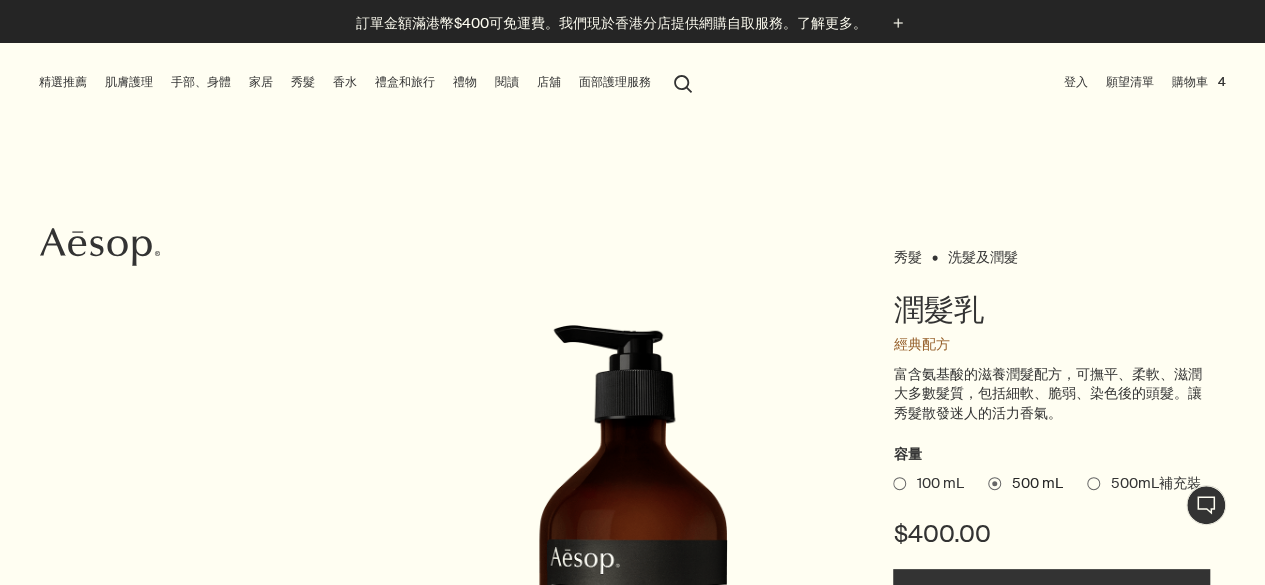 click on "購物車 4" at bounding box center (1199, 82) 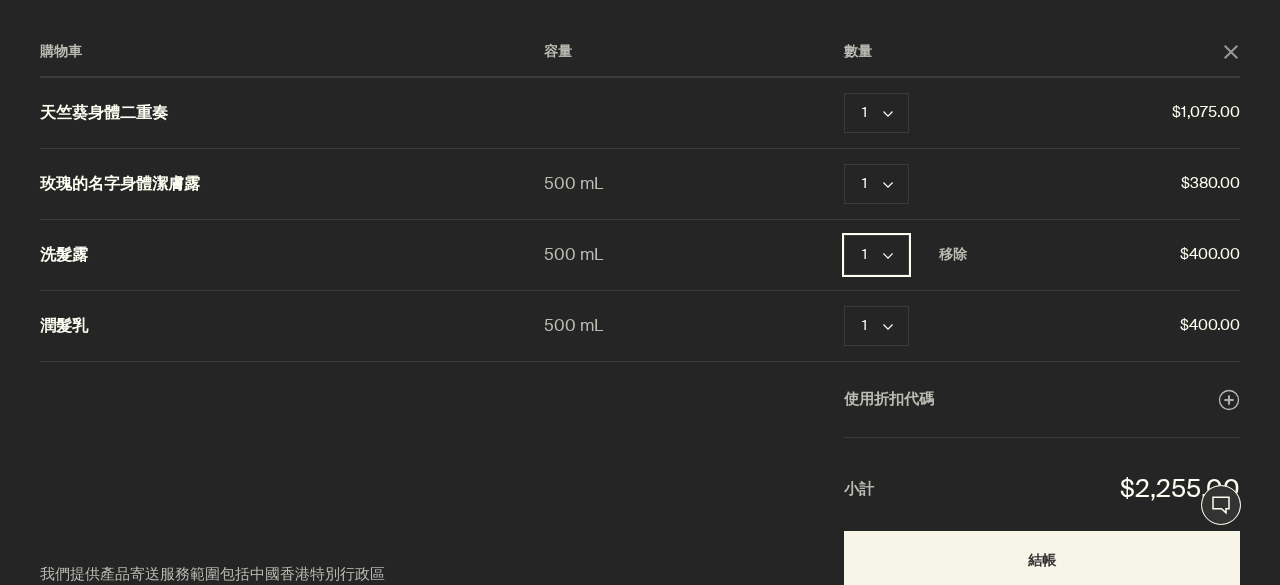 click on "1 chevron" at bounding box center [876, 255] 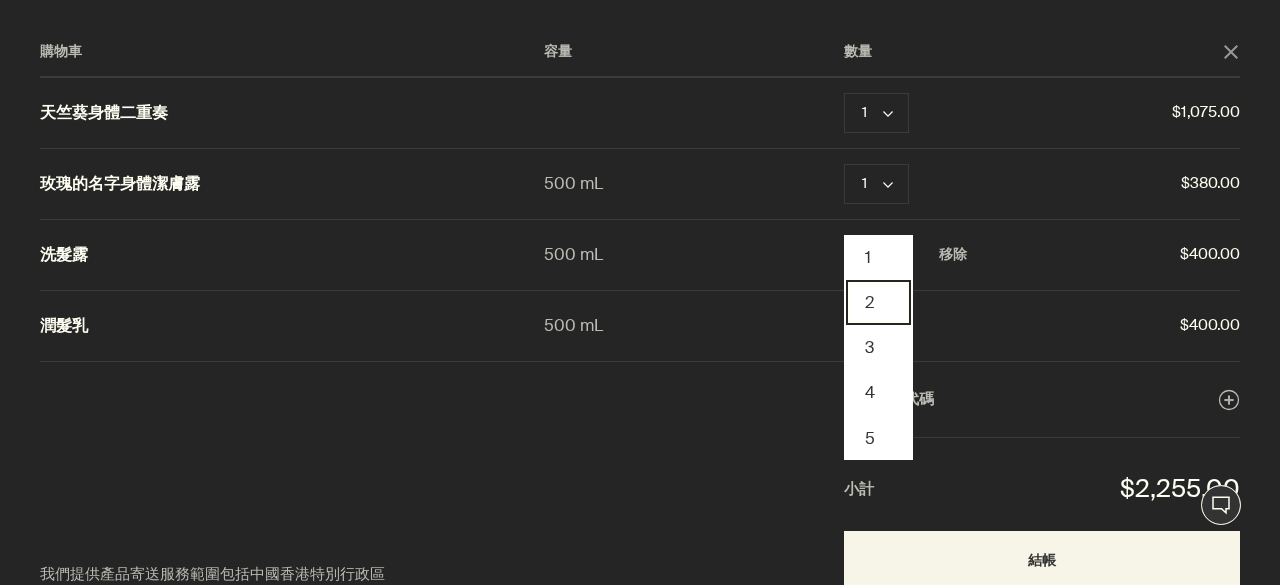 click on "2" at bounding box center [878, 302] 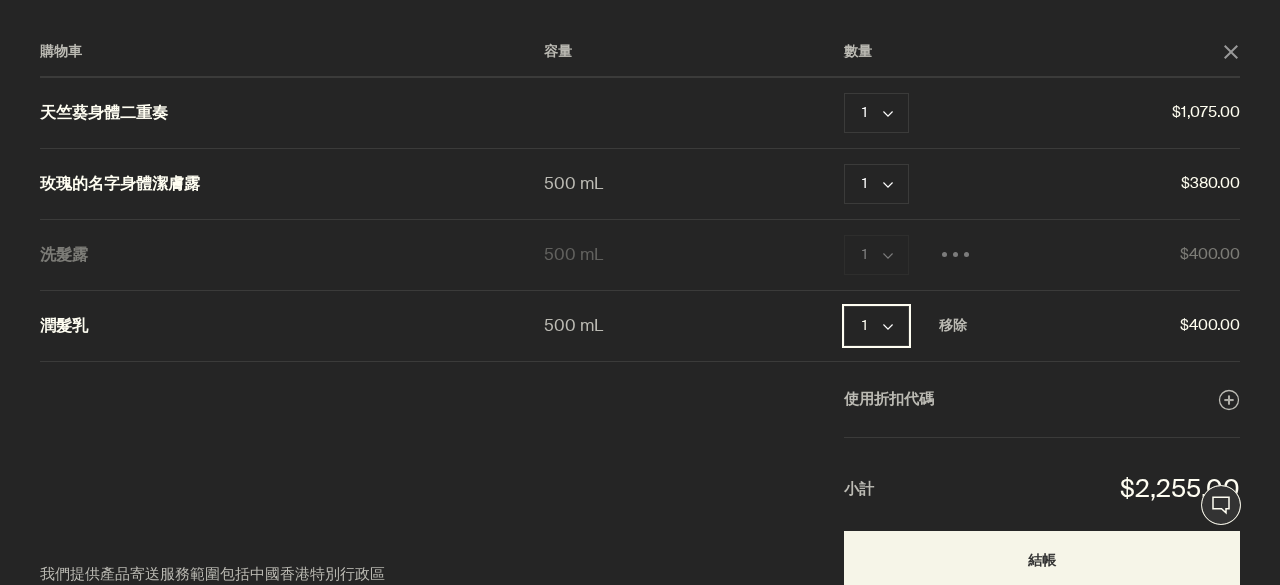 click on "1 chevron" at bounding box center [876, 326] 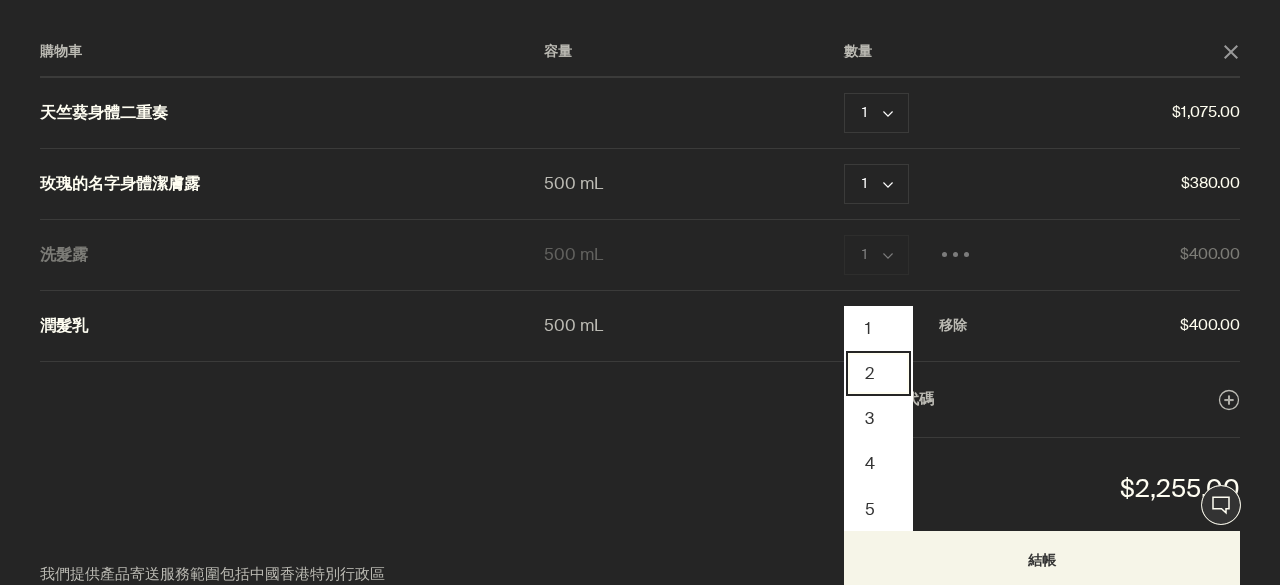 click on "2" at bounding box center (878, 373) 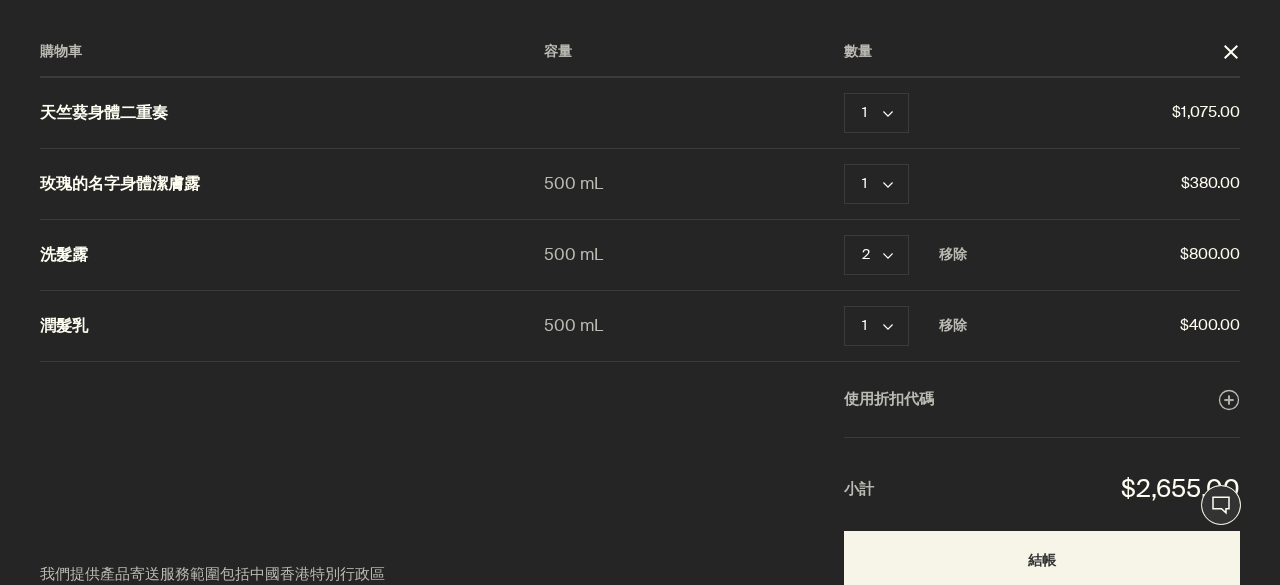 click on "close" at bounding box center (1231, 52) 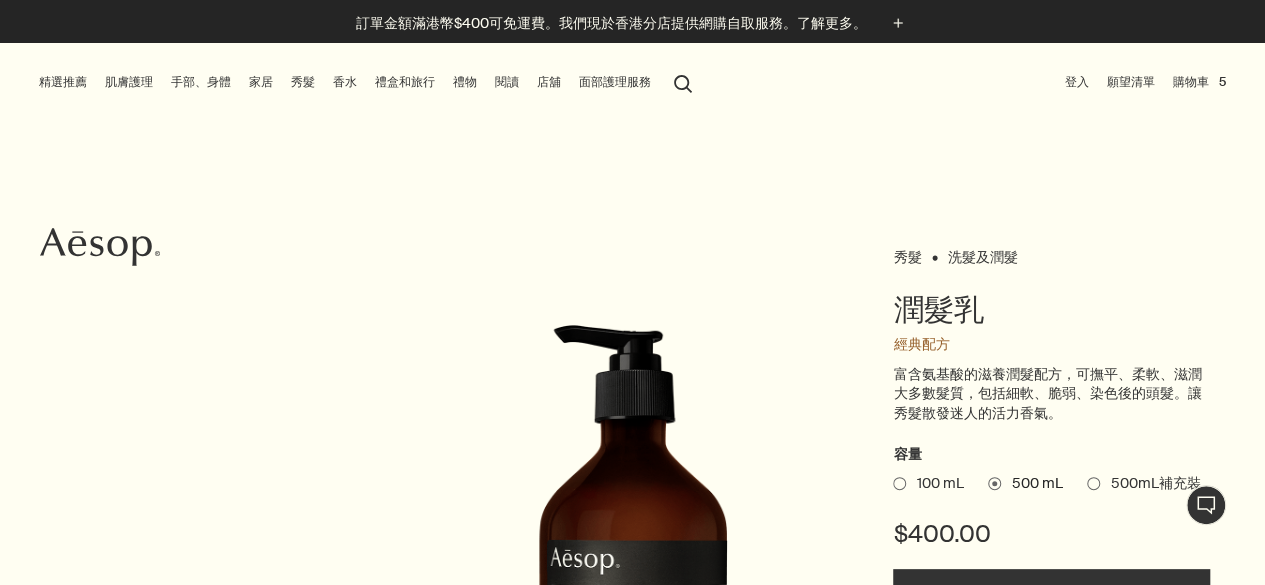 click on "手部、身體" at bounding box center (201, 82) 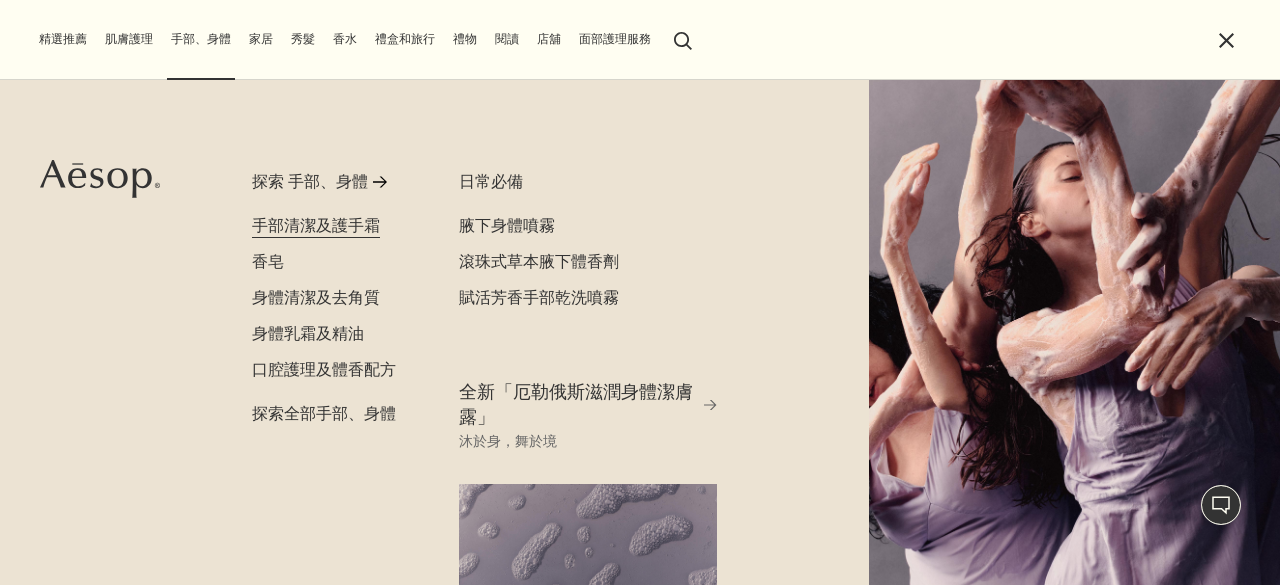 click on "手部清潔及護手霜" at bounding box center (316, 225) 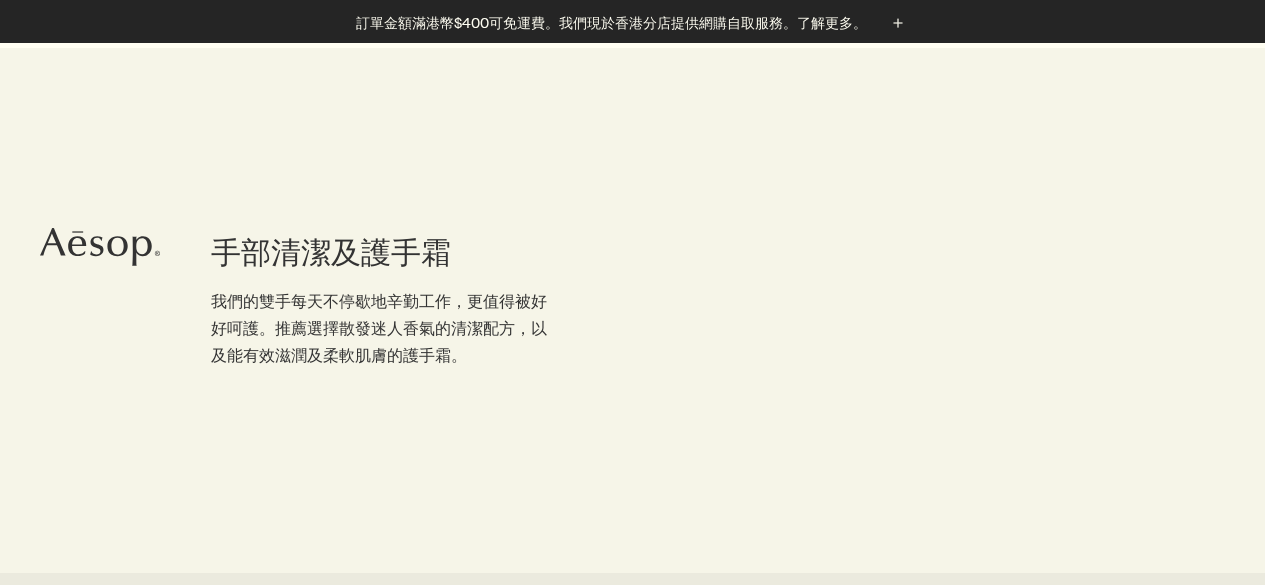scroll, scrollTop: 400, scrollLeft: 0, axis: vertical 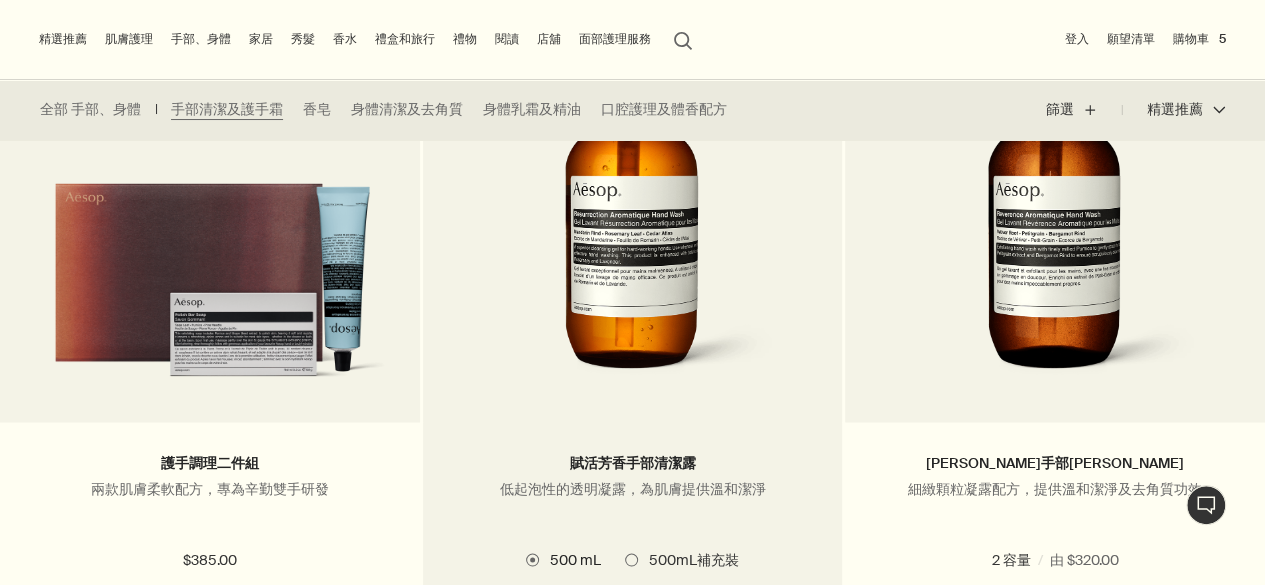 click at bounding box center [632, 207] 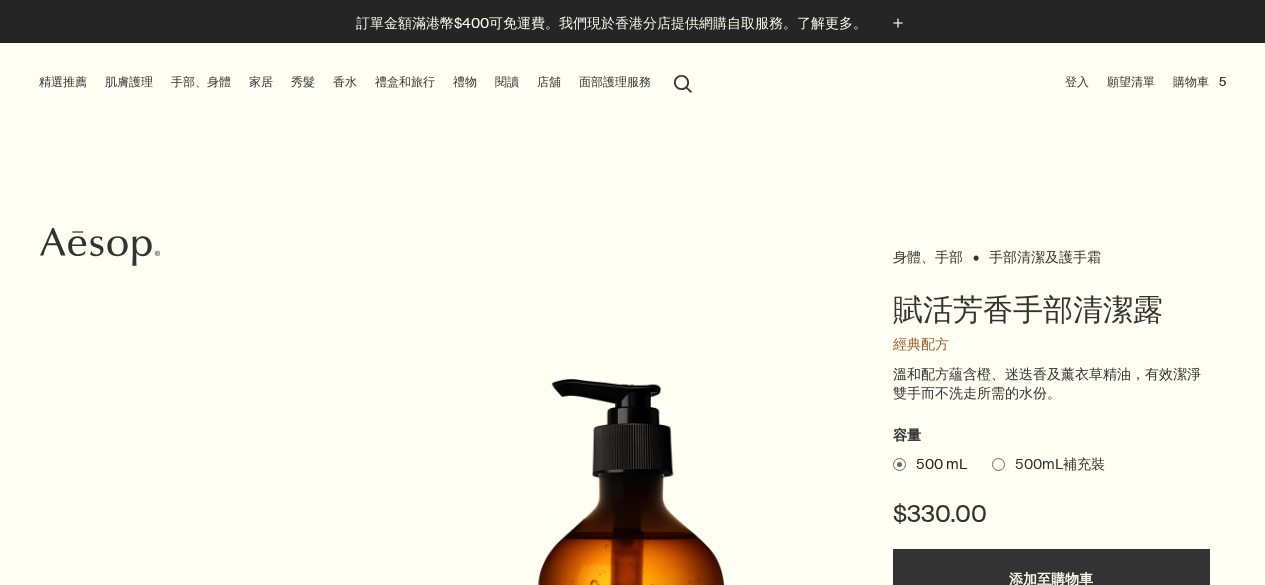 scroll, scrollTop: 0, scrollLeft: 0, axis: both 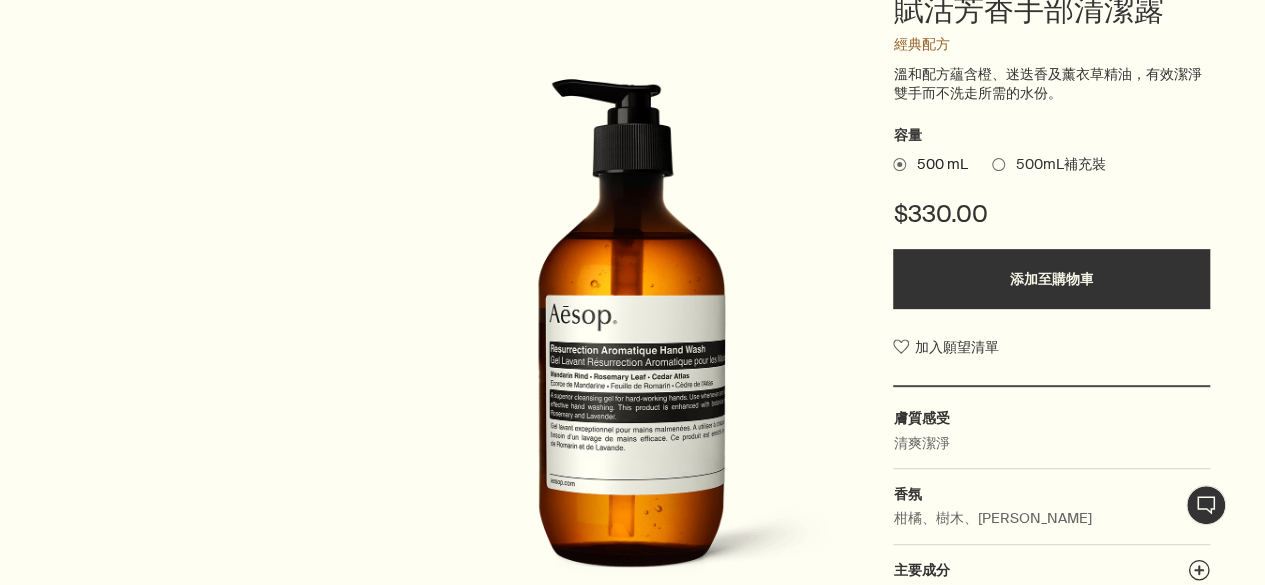 click on "添加至購物車" at bounding box center [1051, 279] 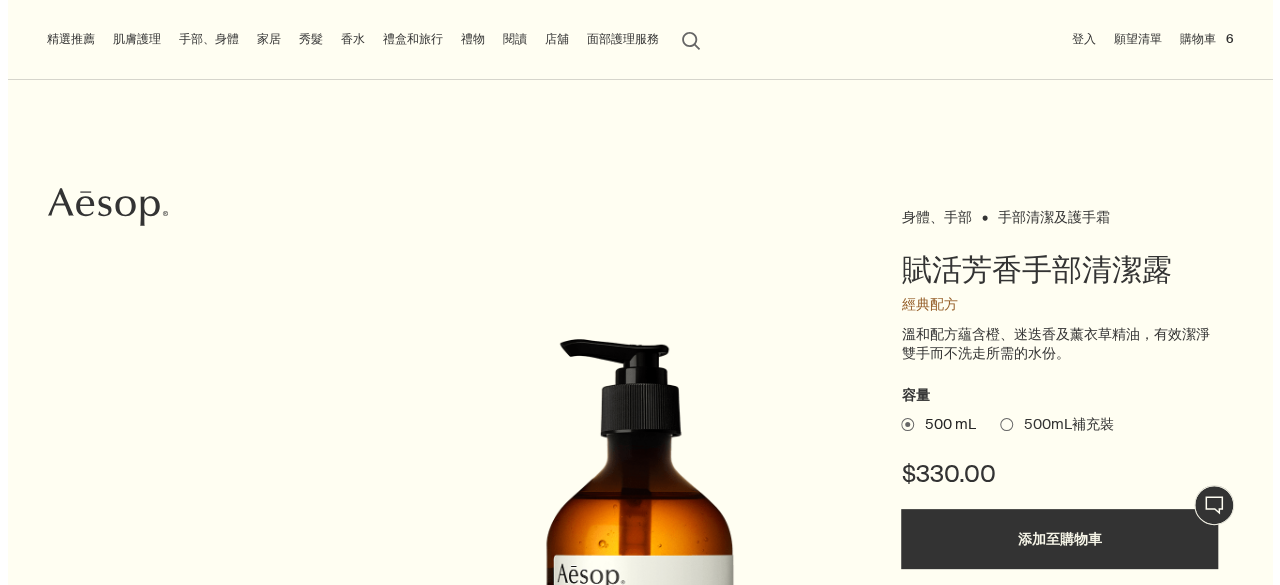 scroll, scrollTop: 0, scrollLeft: 0, axis: both 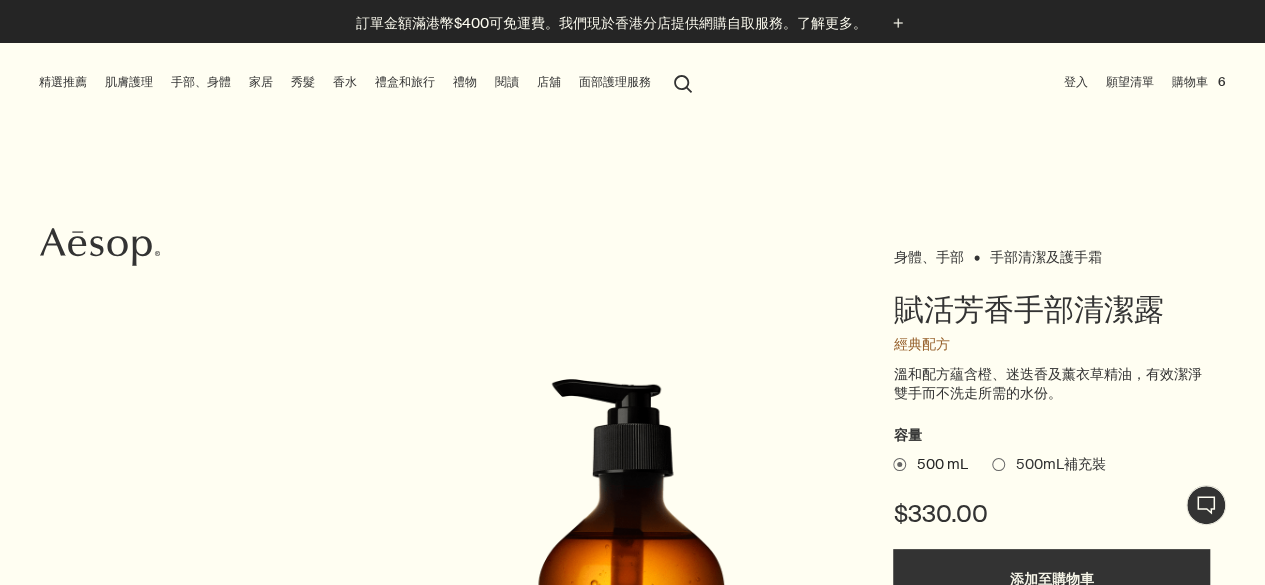 click on "購物車 6" at bounding box center (1199, 82) 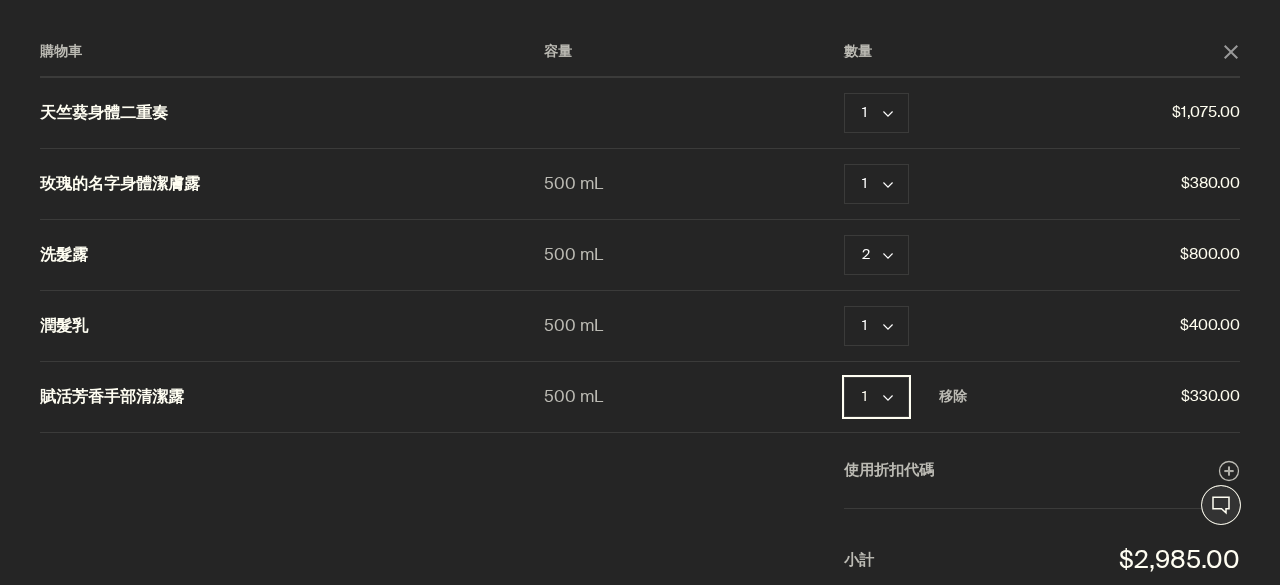click on "1 chevron" at bounding box center (876, 397) 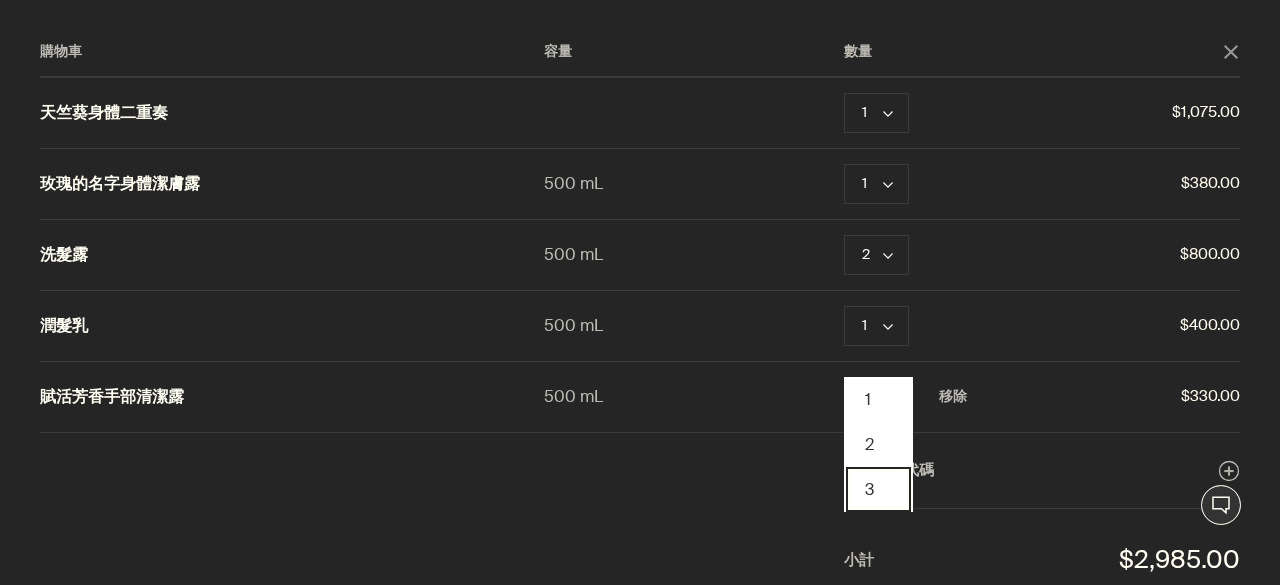 click on "3" at bounding box center (878, 489) 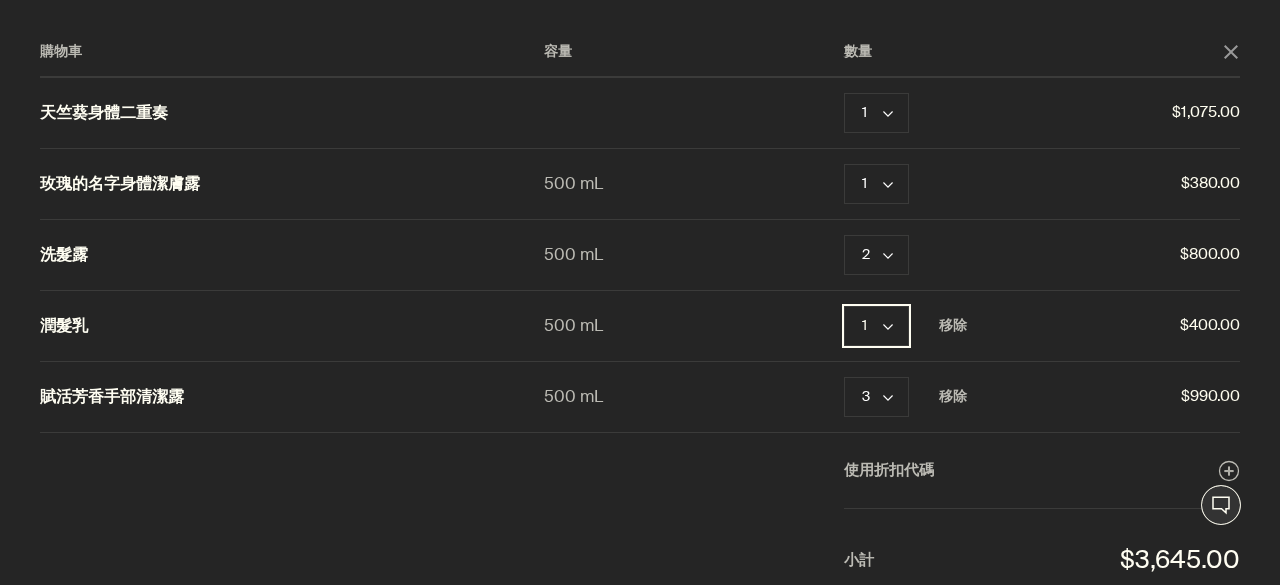 click on "1 chevron" at bounding box center (876, 326) 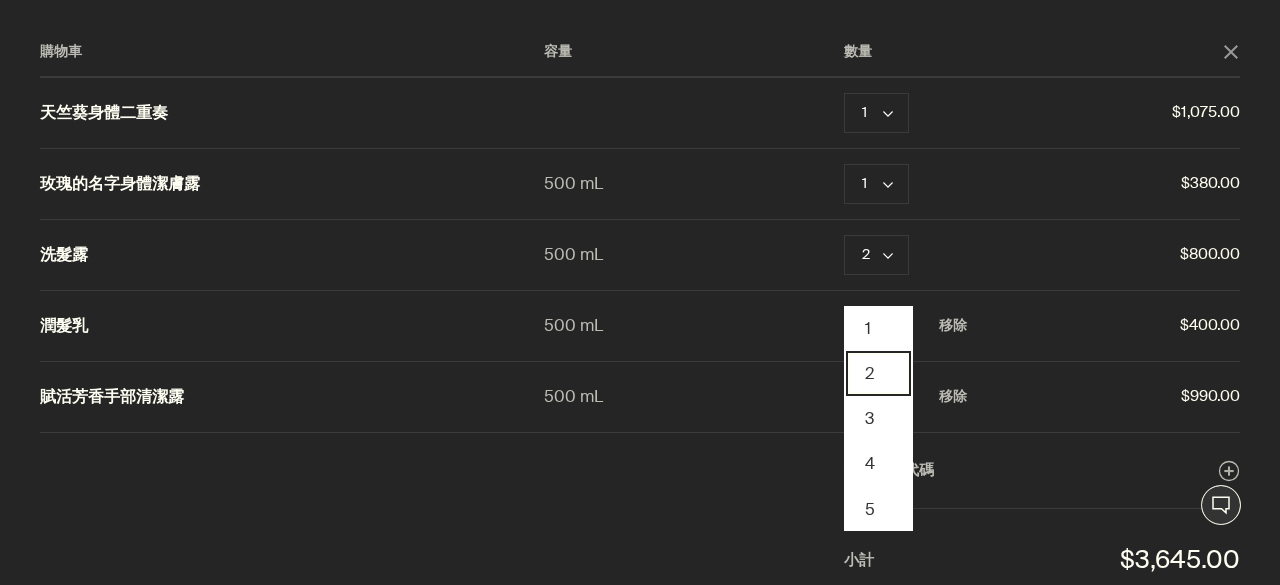click on "2" at bounding box center [878, 373] 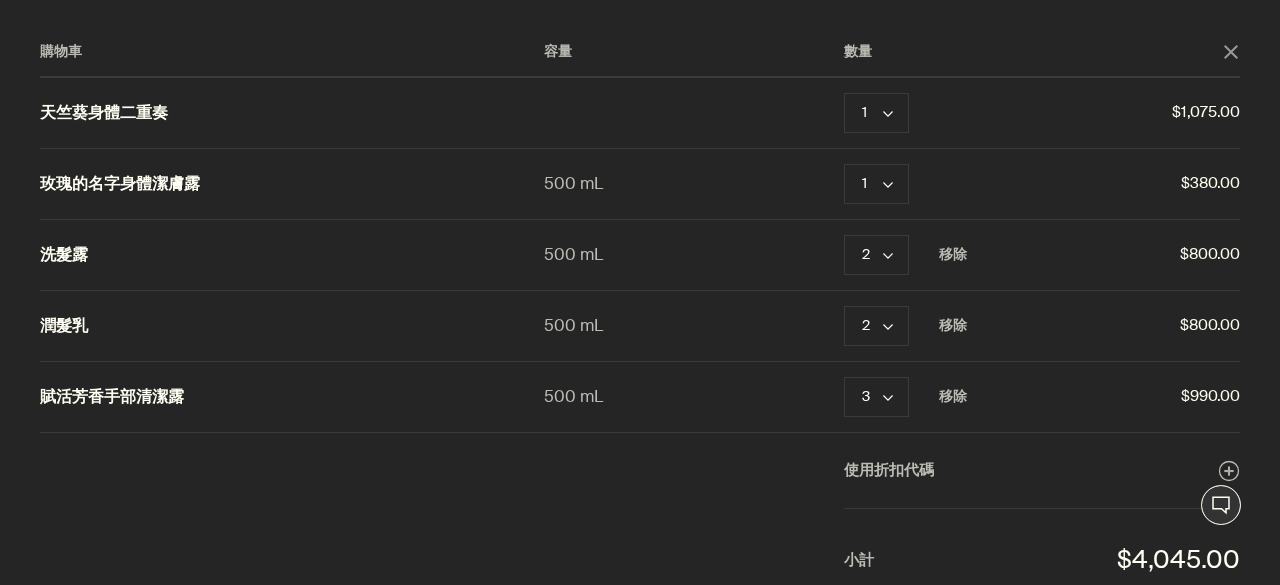 click on "洗髮露 500 mL 2 chevron 移除 $800.00" at bounding box center [640, 255] 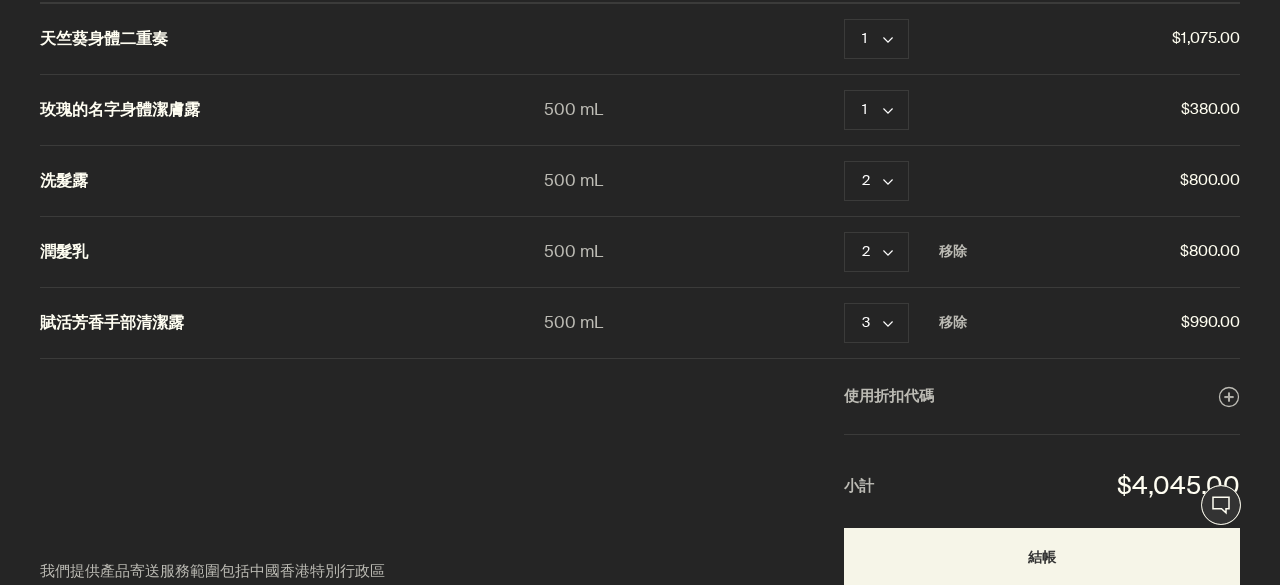 scroll, scrollTop: 100, scrollLeft: 0, axis: vertical 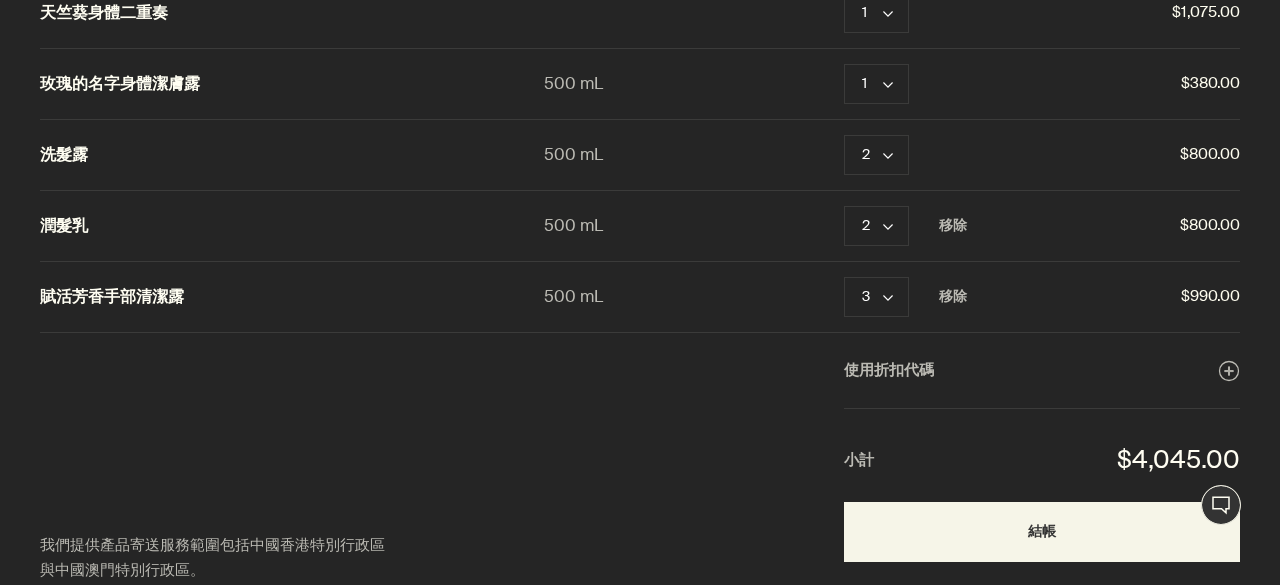 click on "購物車 容量 數量 close 天竺葵身體二重奏 1 chevron 移除 $1,075.00 玫瑰的名字身體潔膚露 500 mL  1 chevron 移除 $380.00 洗髮露 500 mL 2 chevron 移除 $800.00 潤髮乳 500 mL 2 chevron 移除 $800.00 賦活芳香手部清潔露 500 mL  3 chevron 移除 $990.00 使用折扣代碼 plusAndCloseWithCircle 我們提供產品寄送服務範圍包括中國香港特別行政區與中國澳門特別行政區。 所有價格均以港幣計算 小計  $4,045.00 結帳" at bounding box center (660, 292) 